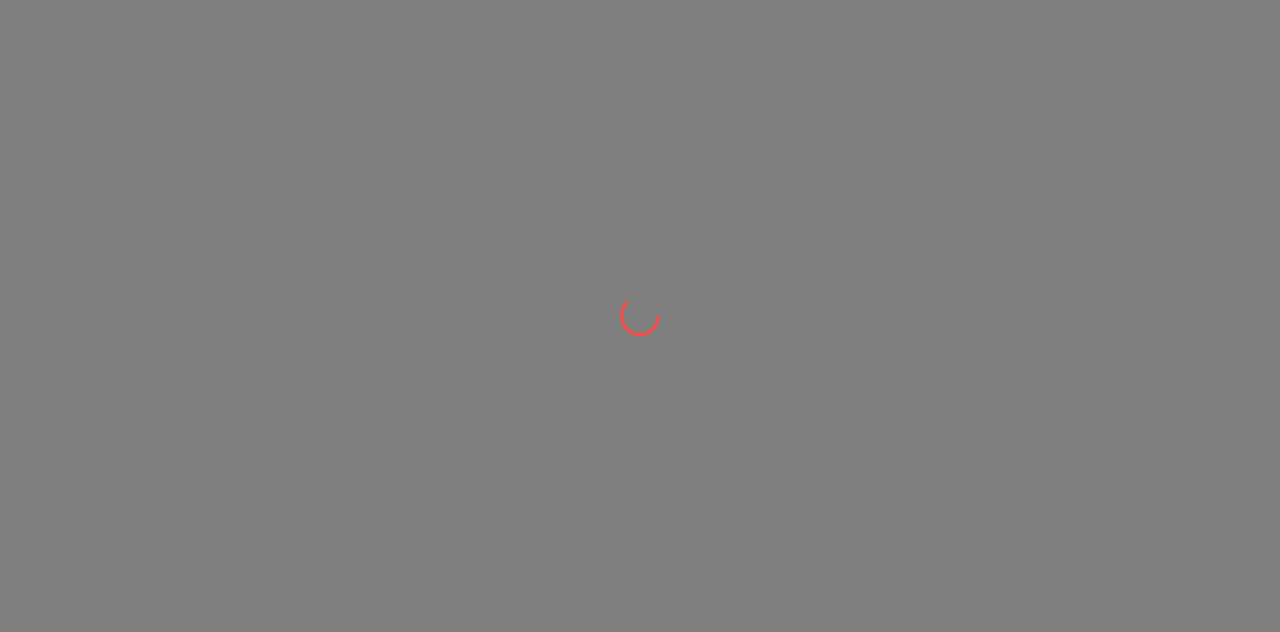 scroll, scrollTop: 0, scrollLeft: 0, axis: both 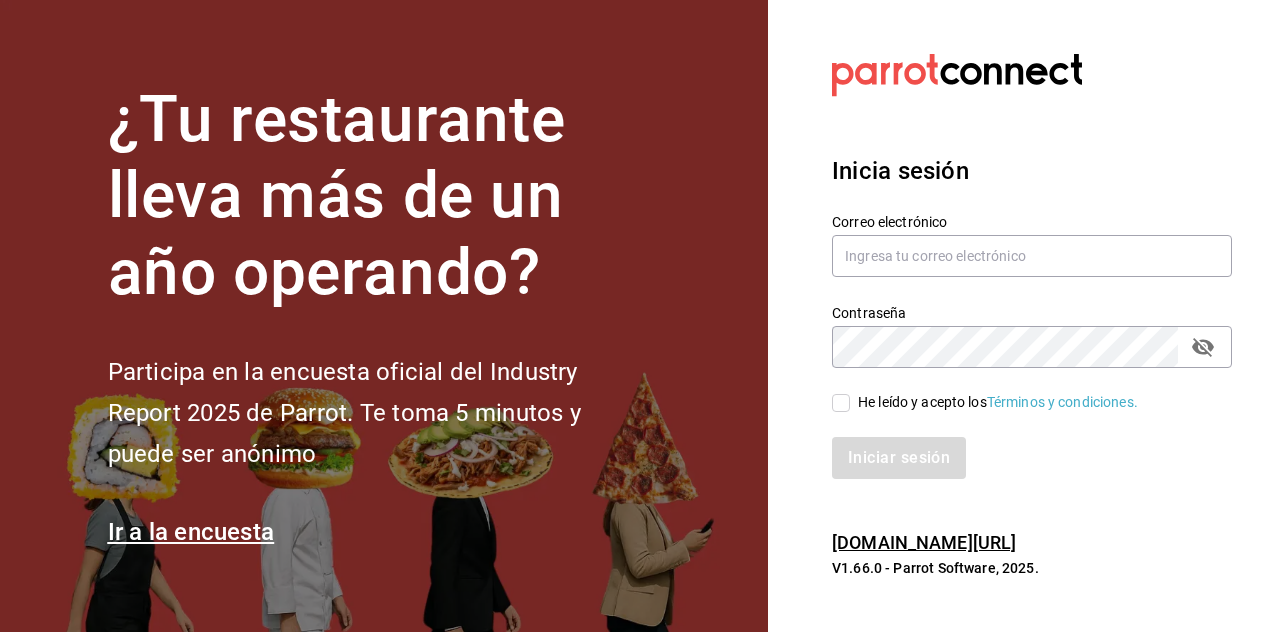 click on "He leído y acepto los  Términos y condiciones." at bounding box center [841, 403] 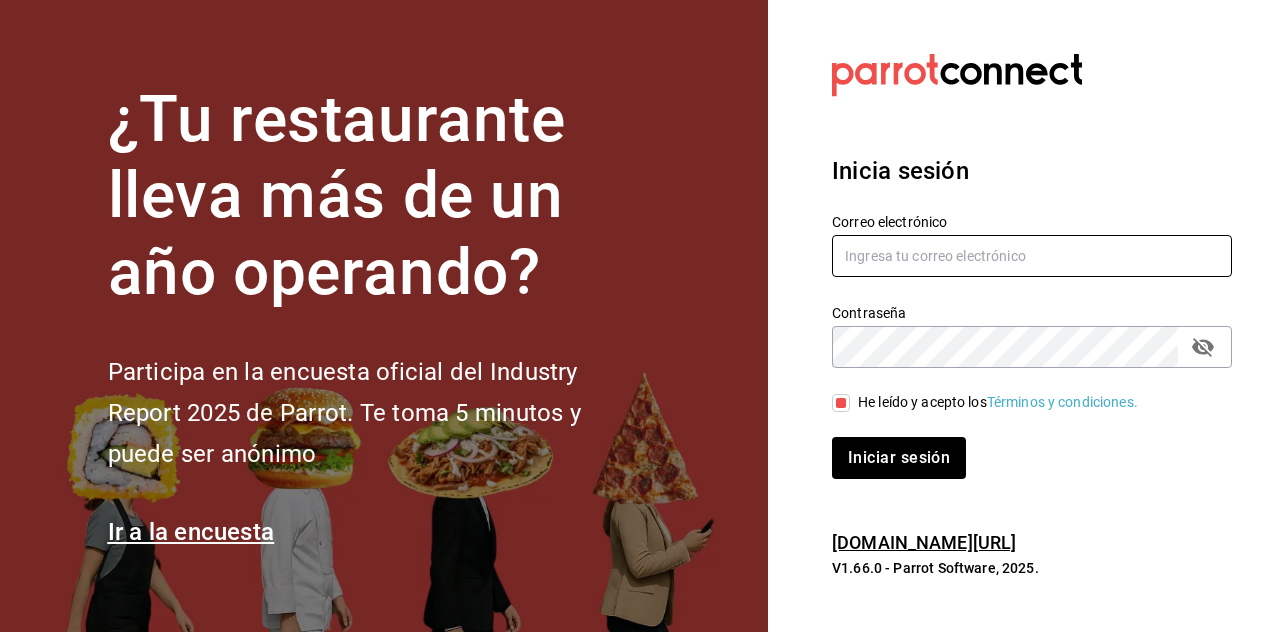 click at bounding box center (1032, 256) 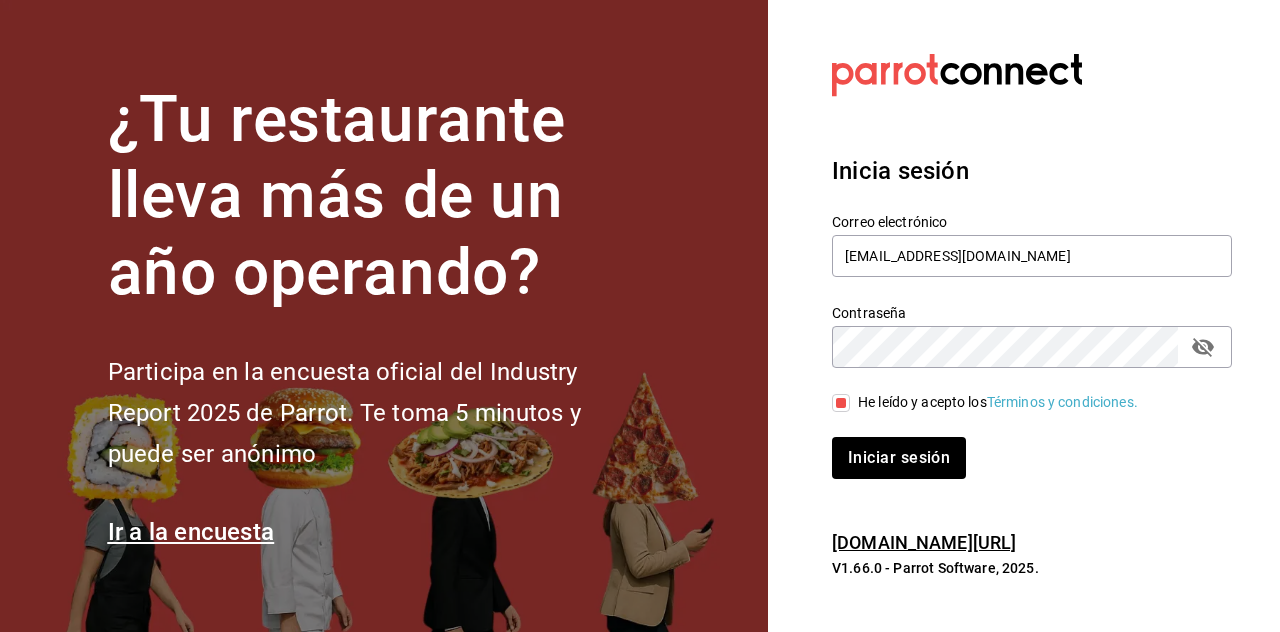 click on "Iniciar sesión" at bounding box center (899, 458) 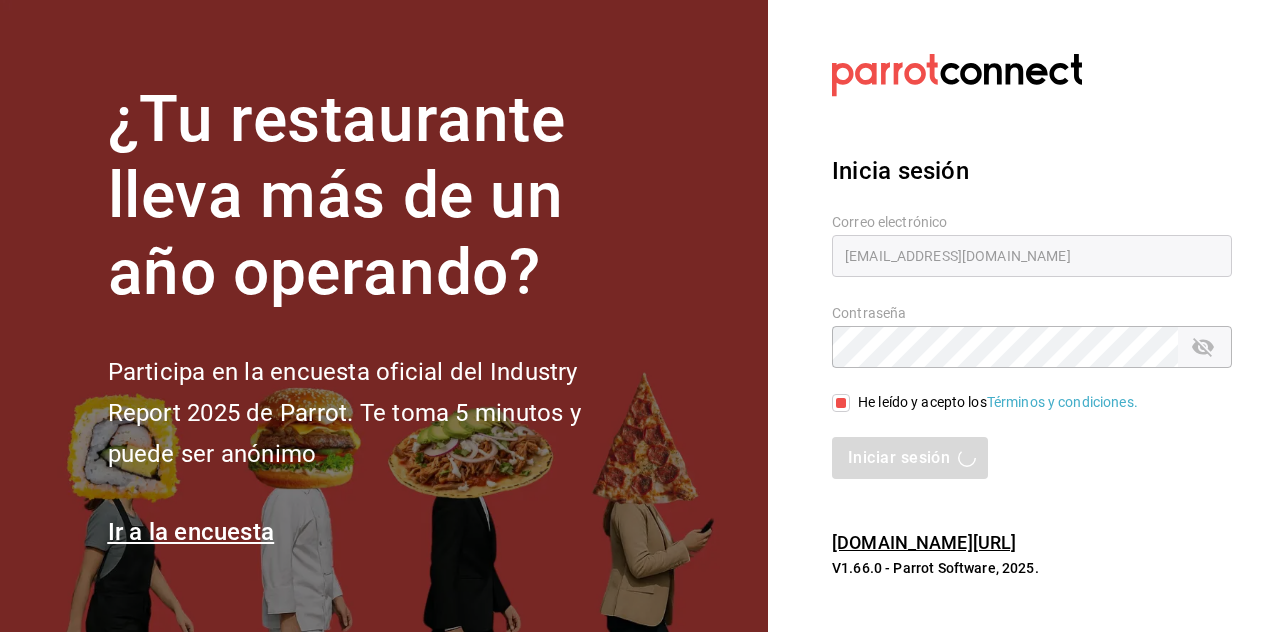 click on "Contraseña" at bounding box center (1032, 347) 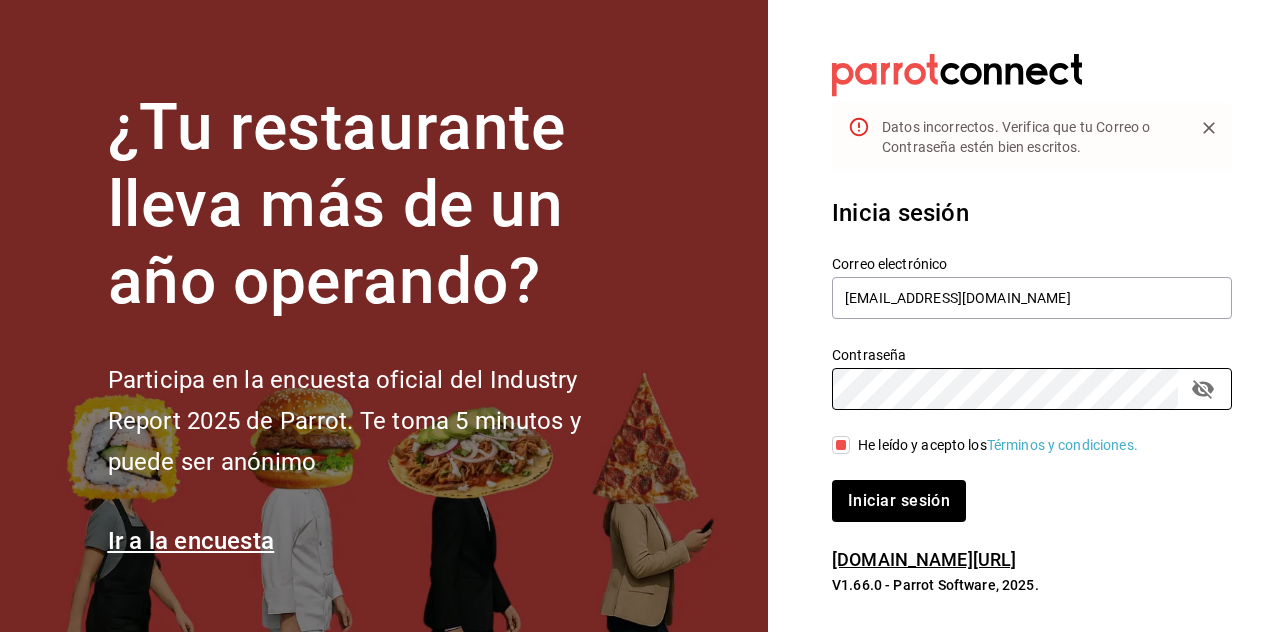 click 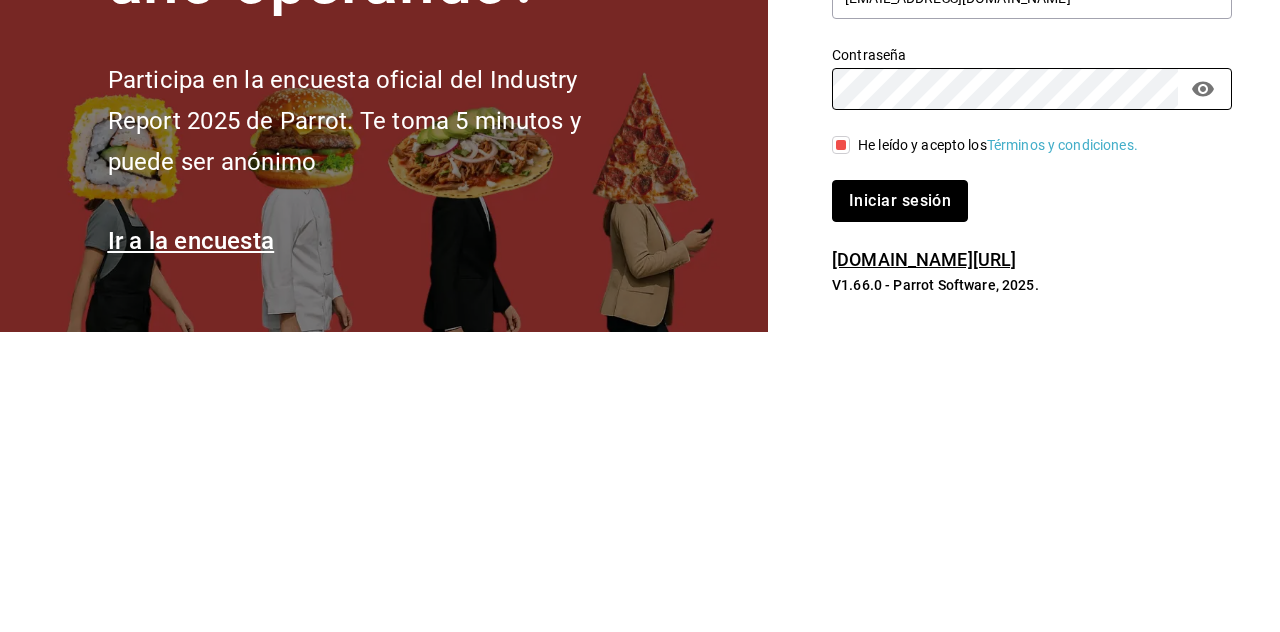 click on "Iniciar sesión" at bounding box center [900, 501] 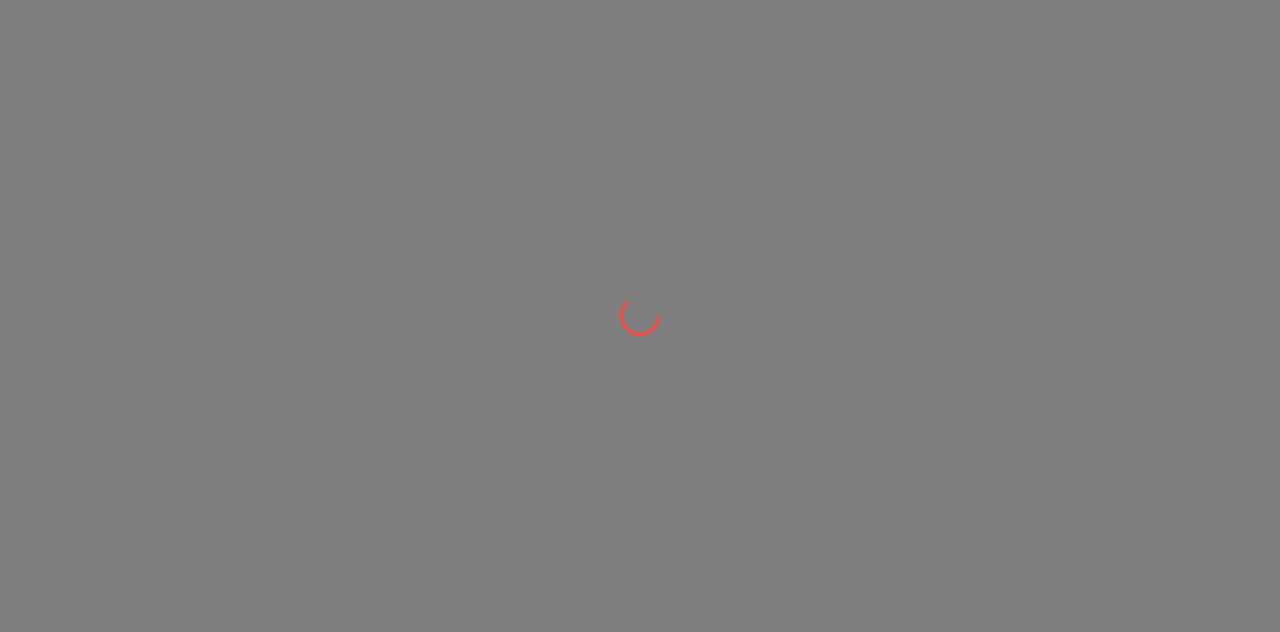 scroll, scrollTop: 0, scrollLeft: 0, axis: both 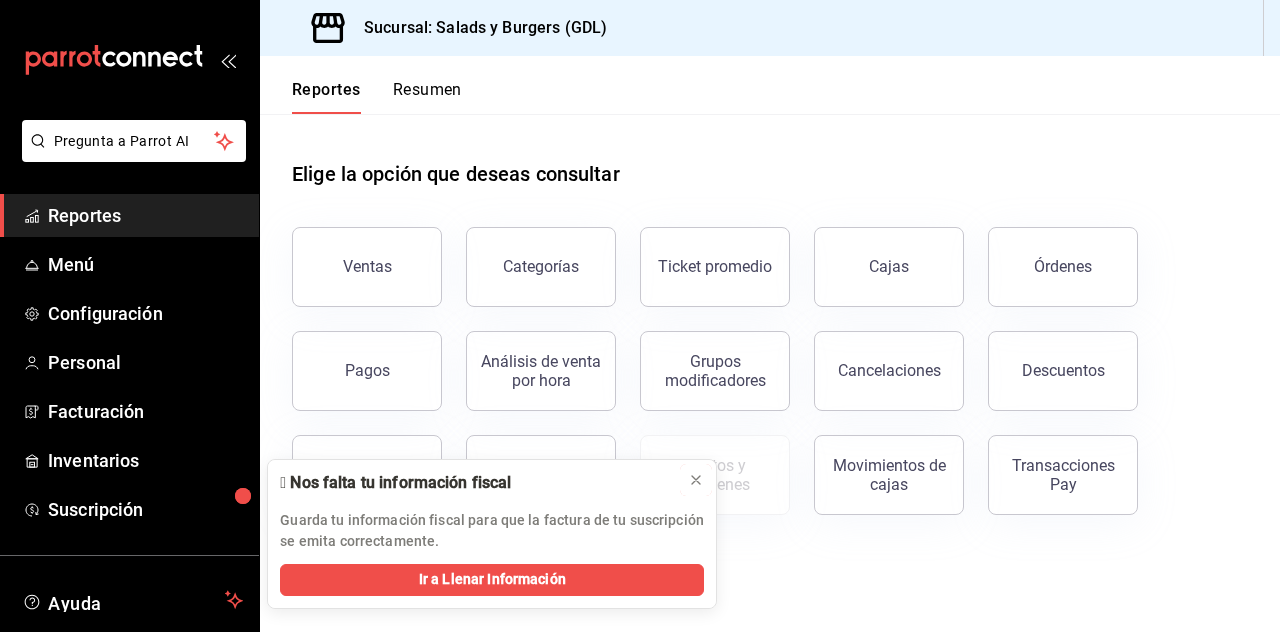 click at bounding box center (696, 480) 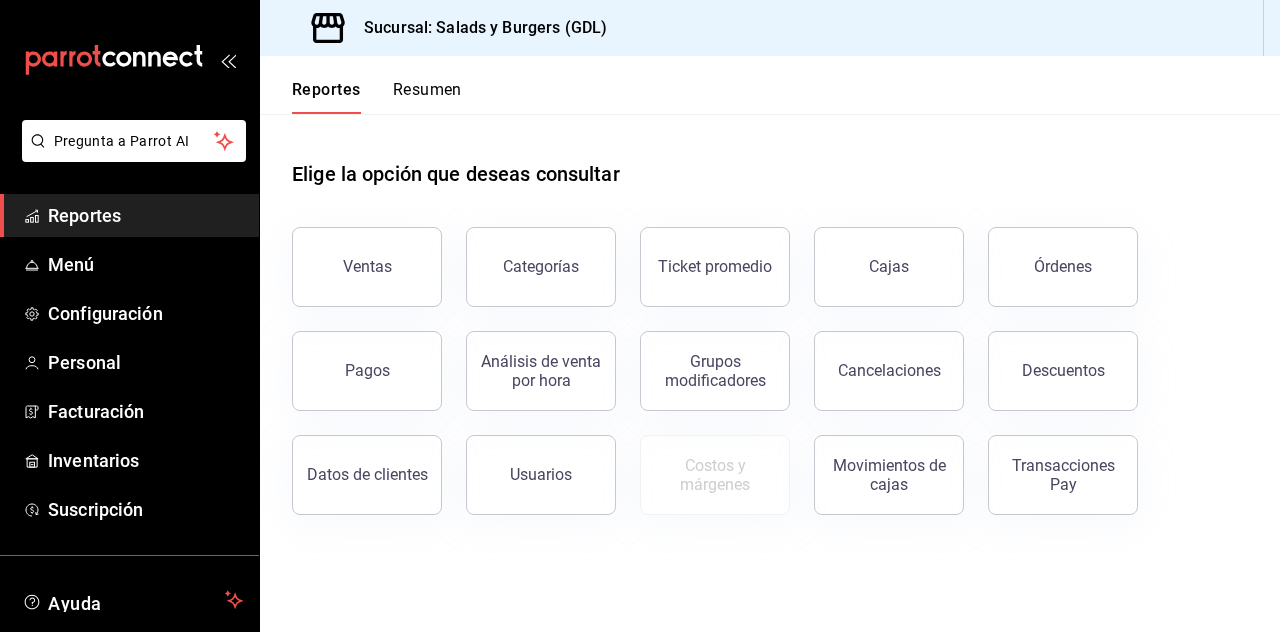 click on "Menú" at bounding box center (145, 264) 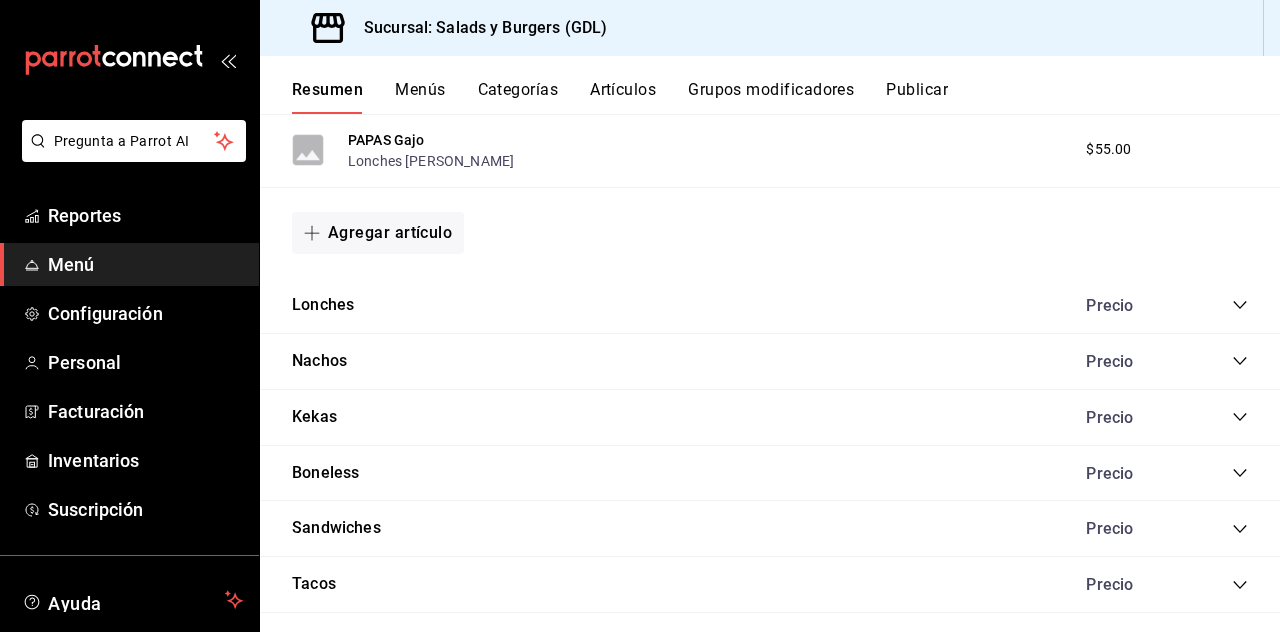 scroll, scrollTop: 1388, scrollLeft: 0, axis: vertical 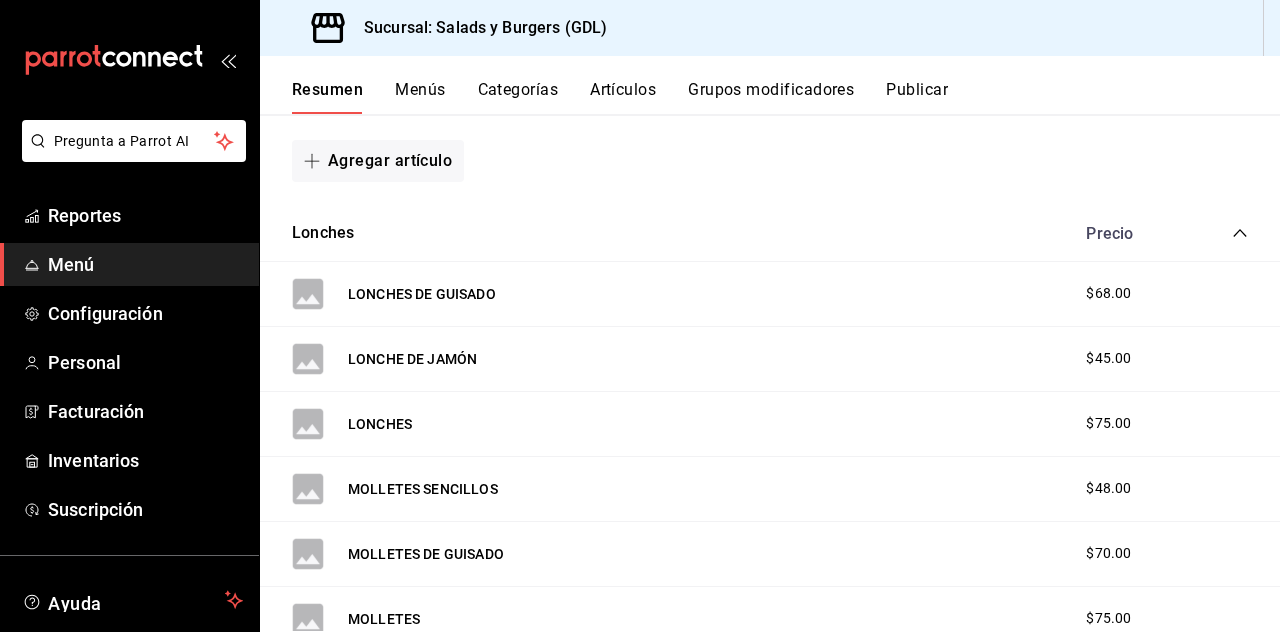 click on "LONCHES $75.00" at bounding box center [770, 424] 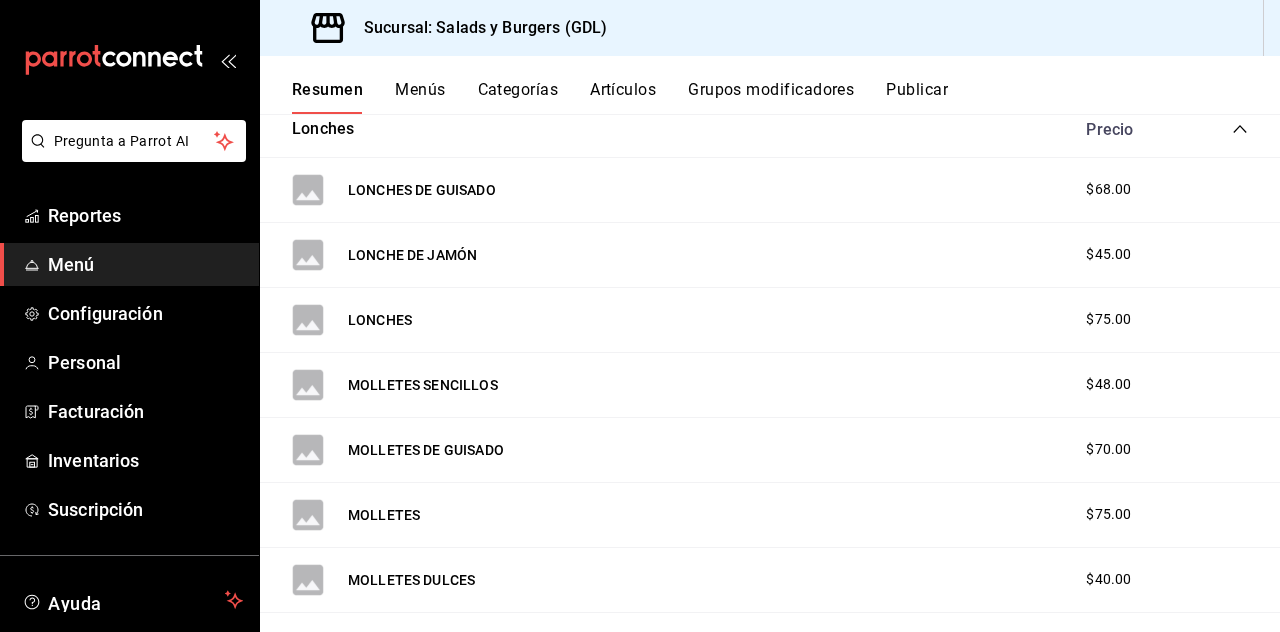 scroll, scrollTop: 1564, scrollLeft: 0, axis: vertical 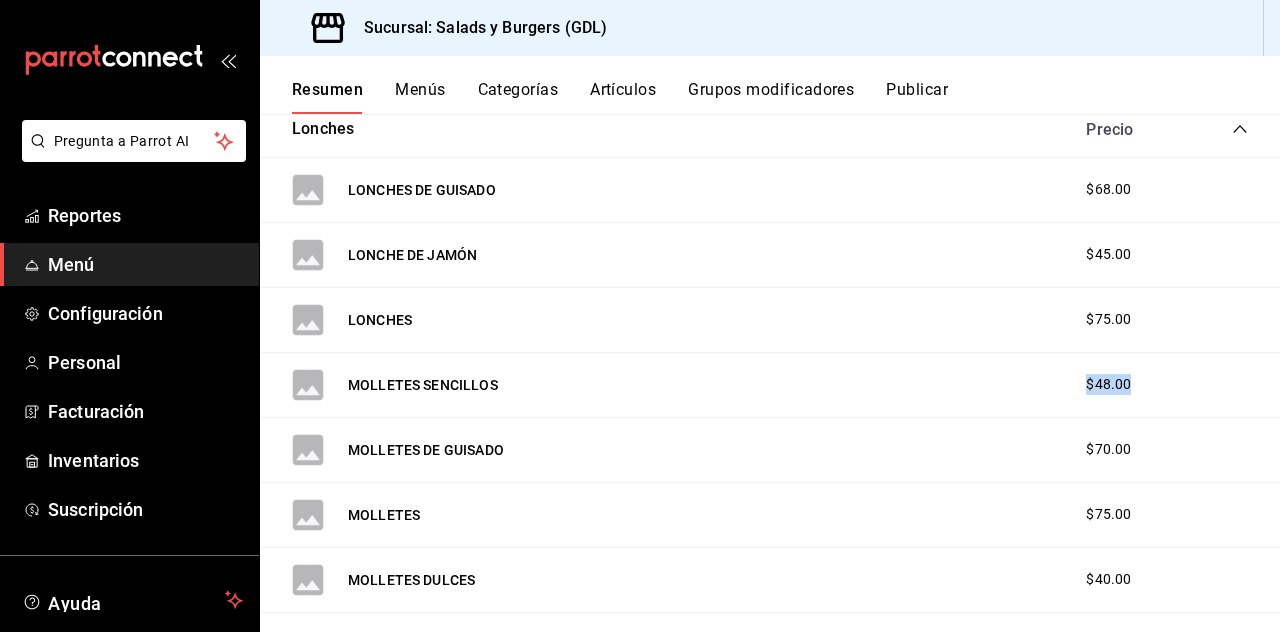 click on "MOLLETES $75.00" at bounding box center (770, 515) 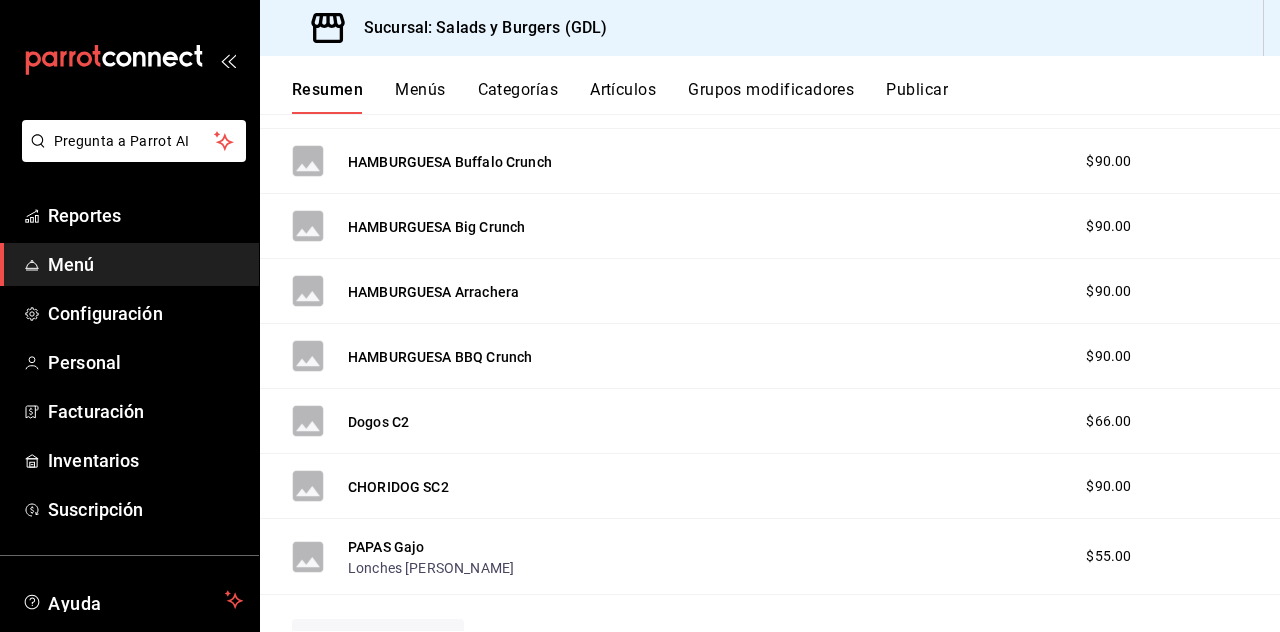scroll, scrollTop: 980, scrollLeft: 0, axis: vertical 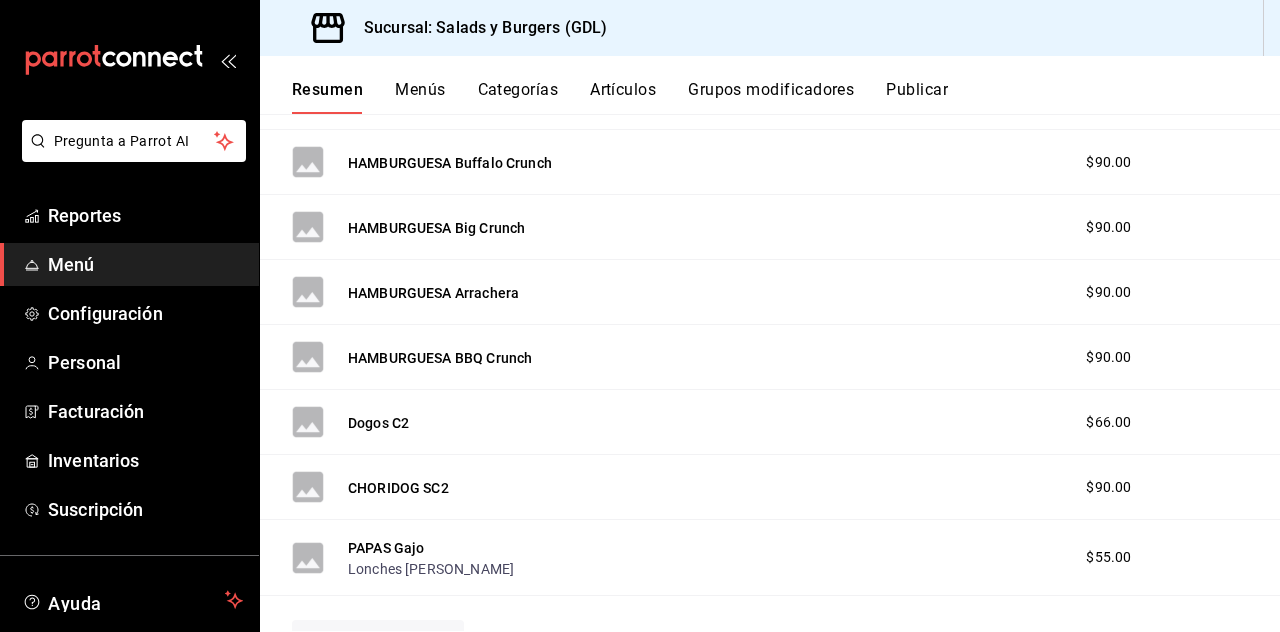 click on "Menús" at bounding box center [420, 97] 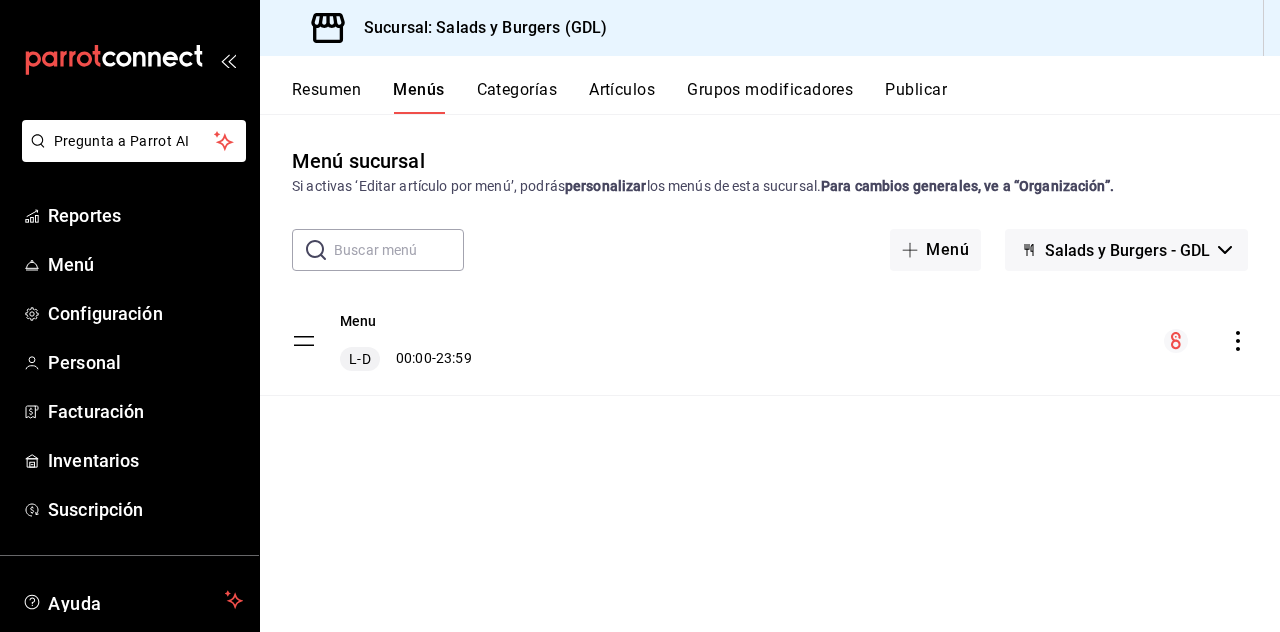 click on "Categorías" at bounding box center [517, 97] 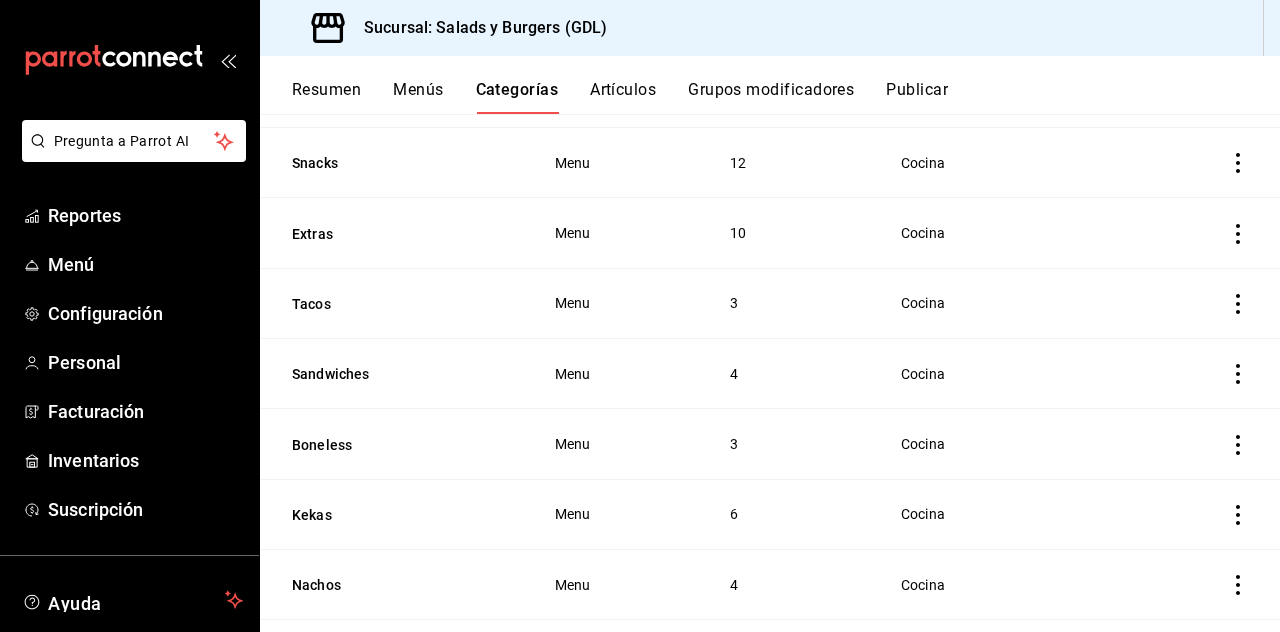 scroll, scrollTop: 678, scrollLeft: 0, axis: vertical 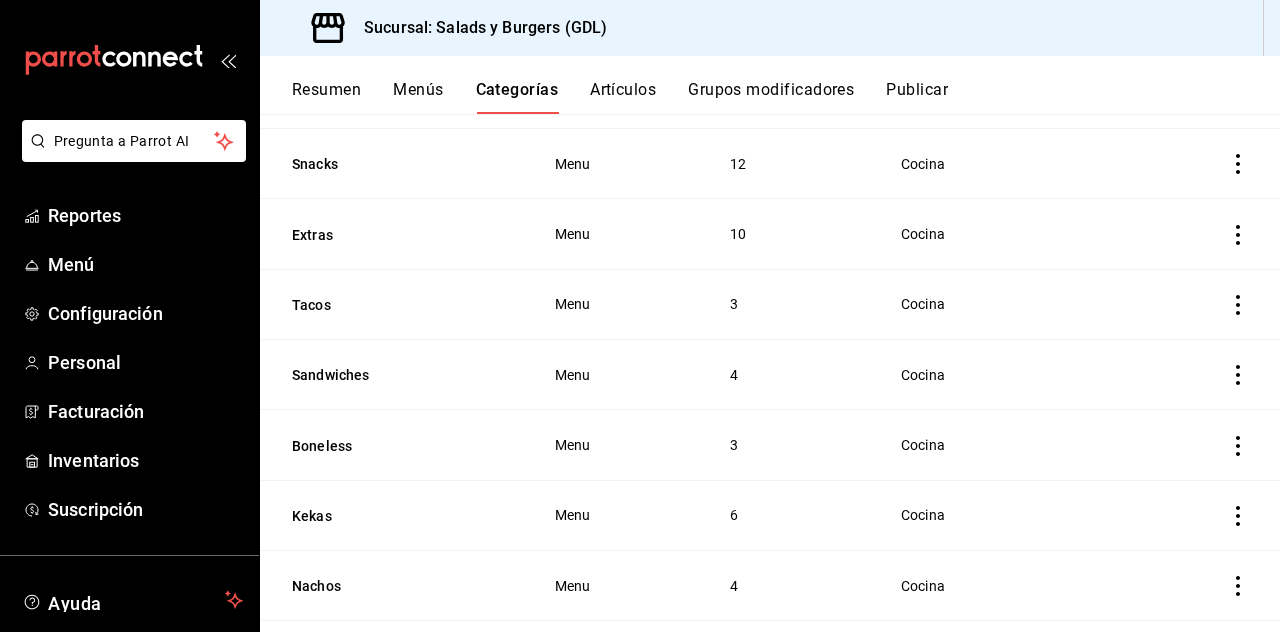 click on "Tacos" at bounding box center [392, 305] 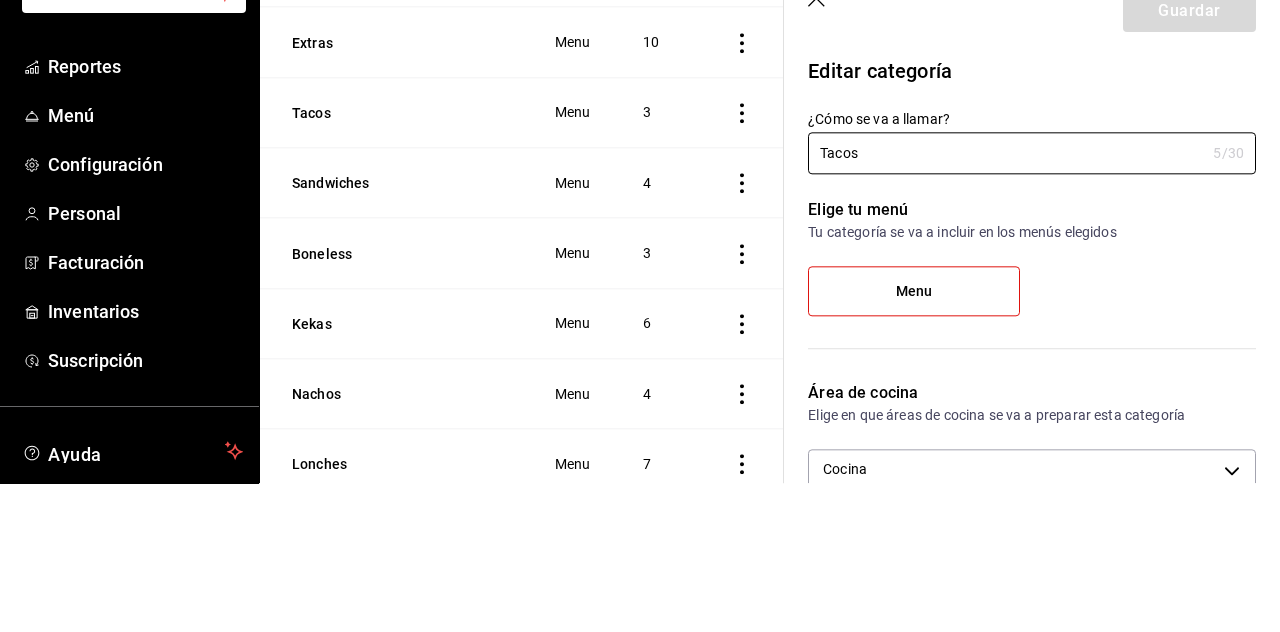 scroll, scrollTop: 748, scrollLeft: 0, axis: vertical 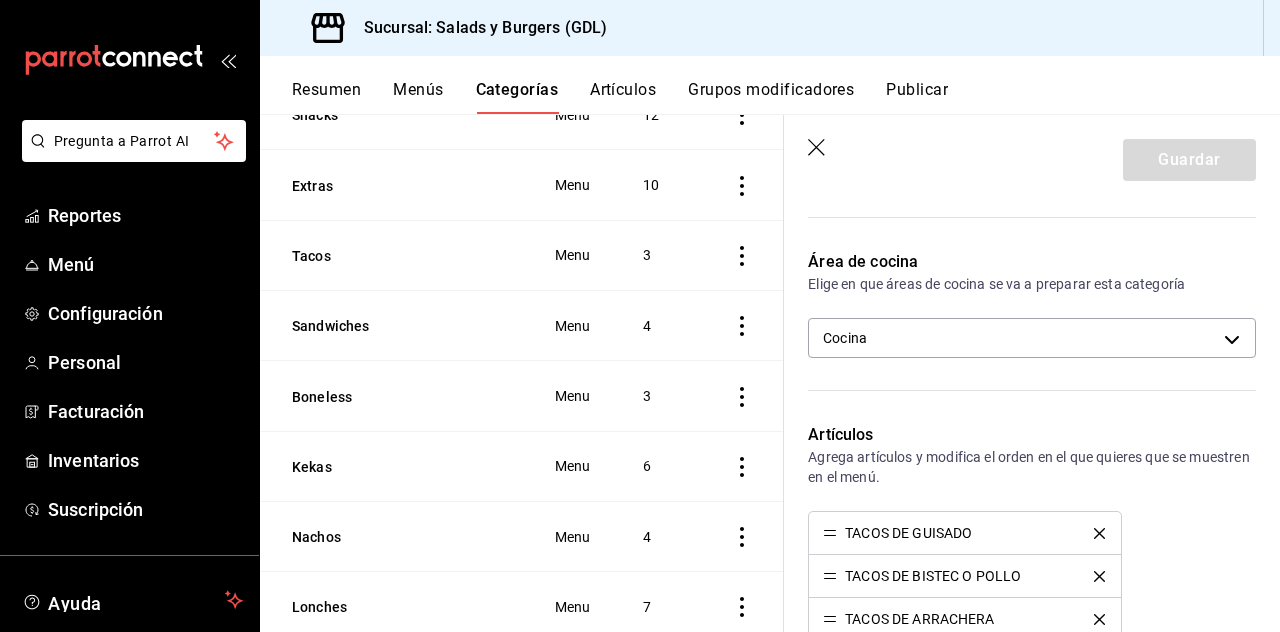 click on "Artículos" at bounding box center [623, 97] 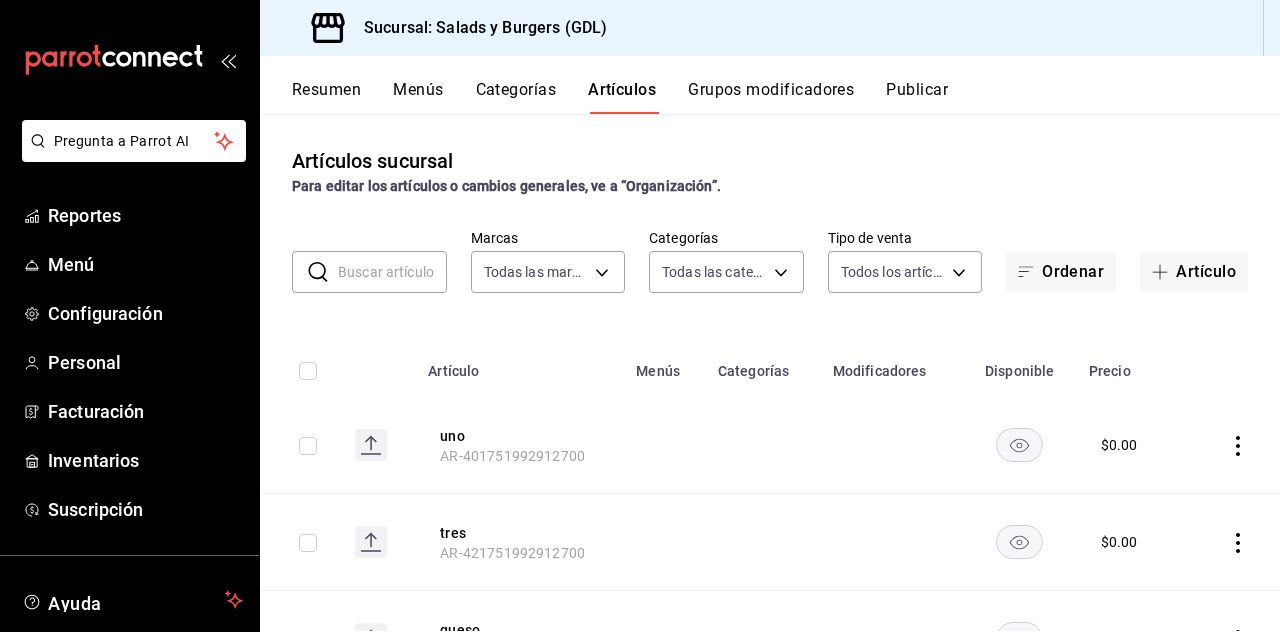 type on "84109a30-7809-40ee-bb47-ef6624de3a92" 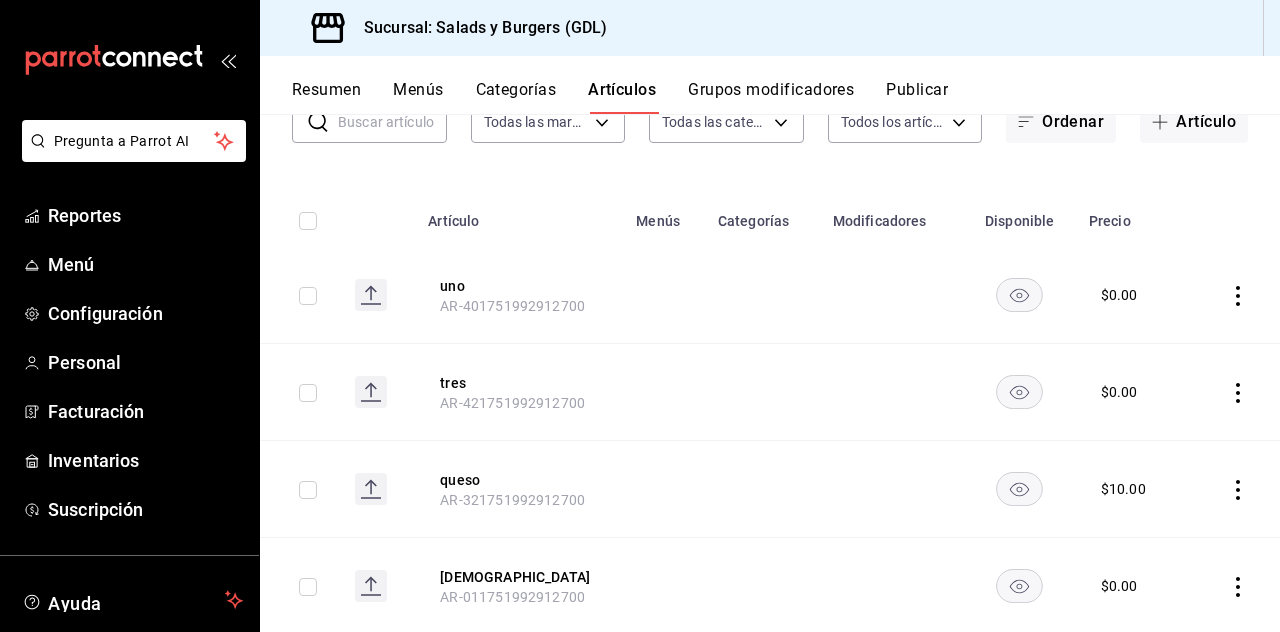 scroll, scrollTop: 0, scrollLeft: 0, axis: both 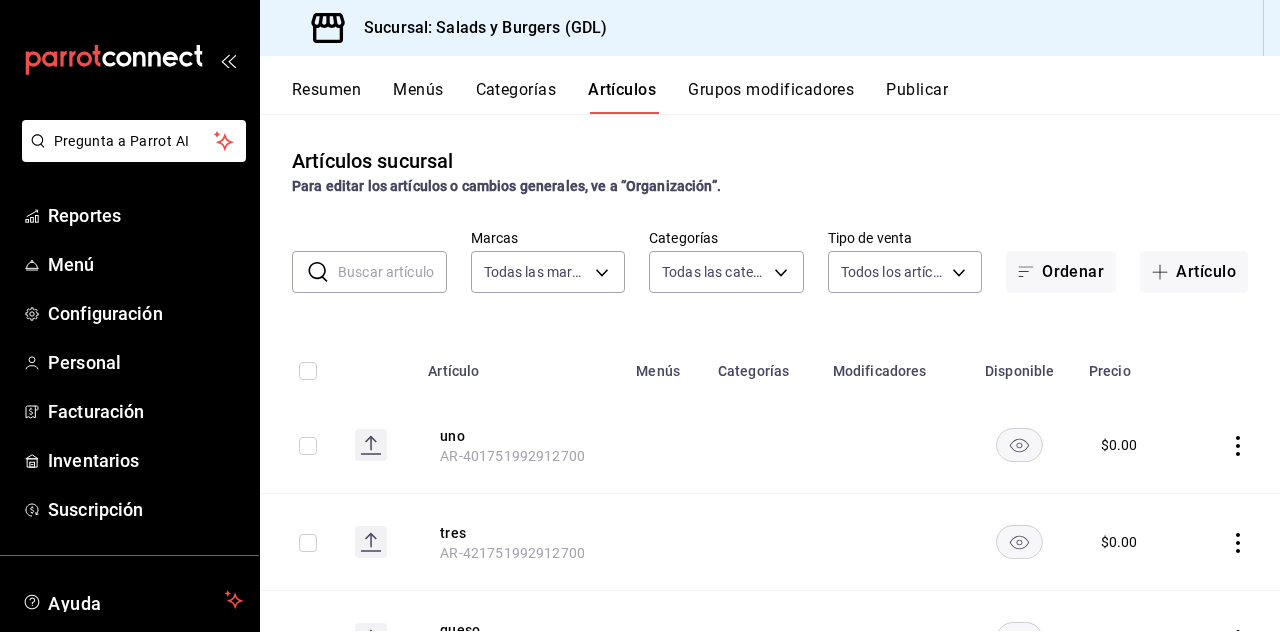 click on "Menús" at bounding box center (418, 97) 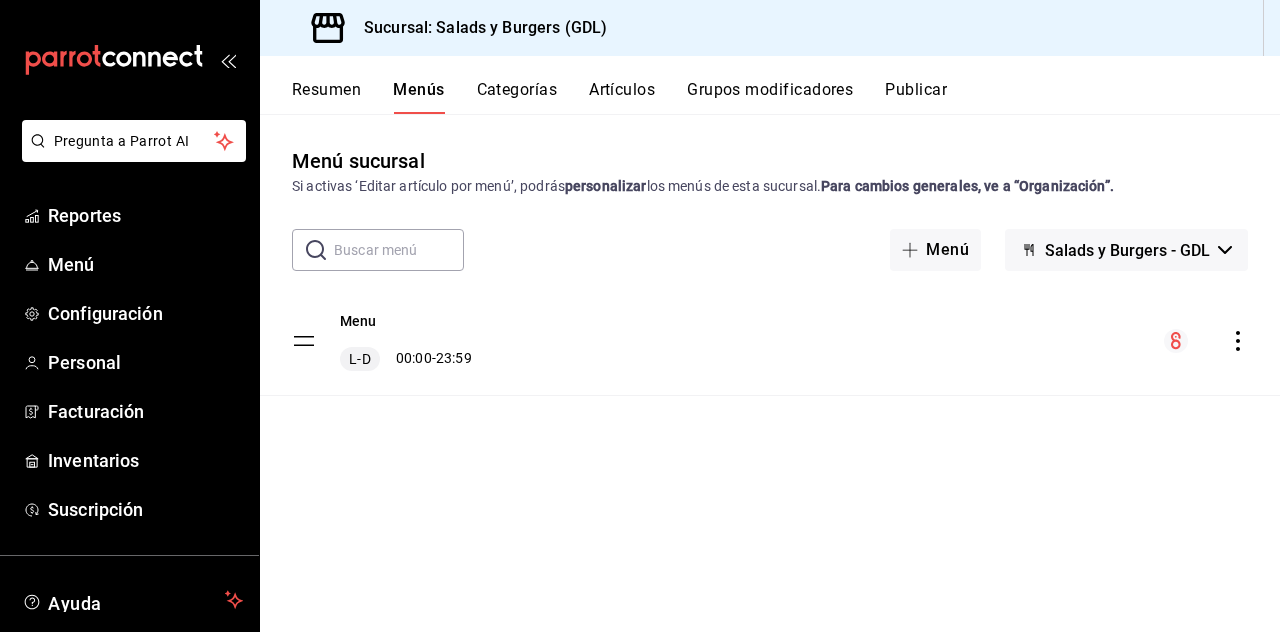 click on "Resumen" at bounding box center [326, 97] 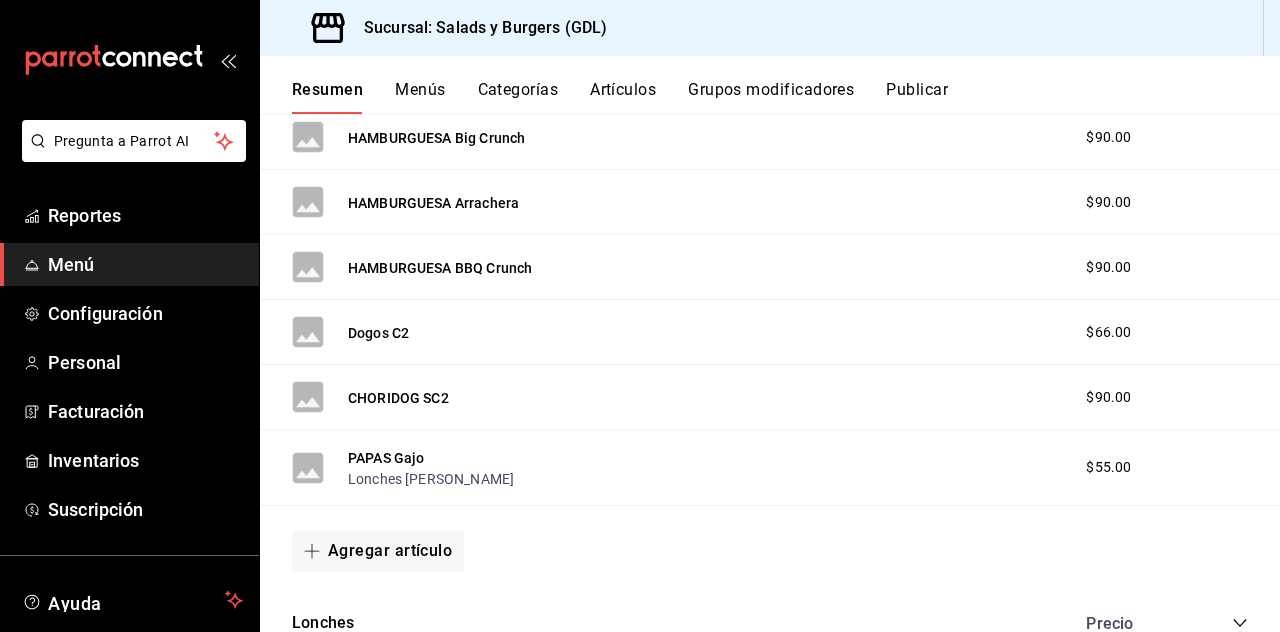 scroll, scrollTop: 1070, scrollLeft: 0, axis: vertical 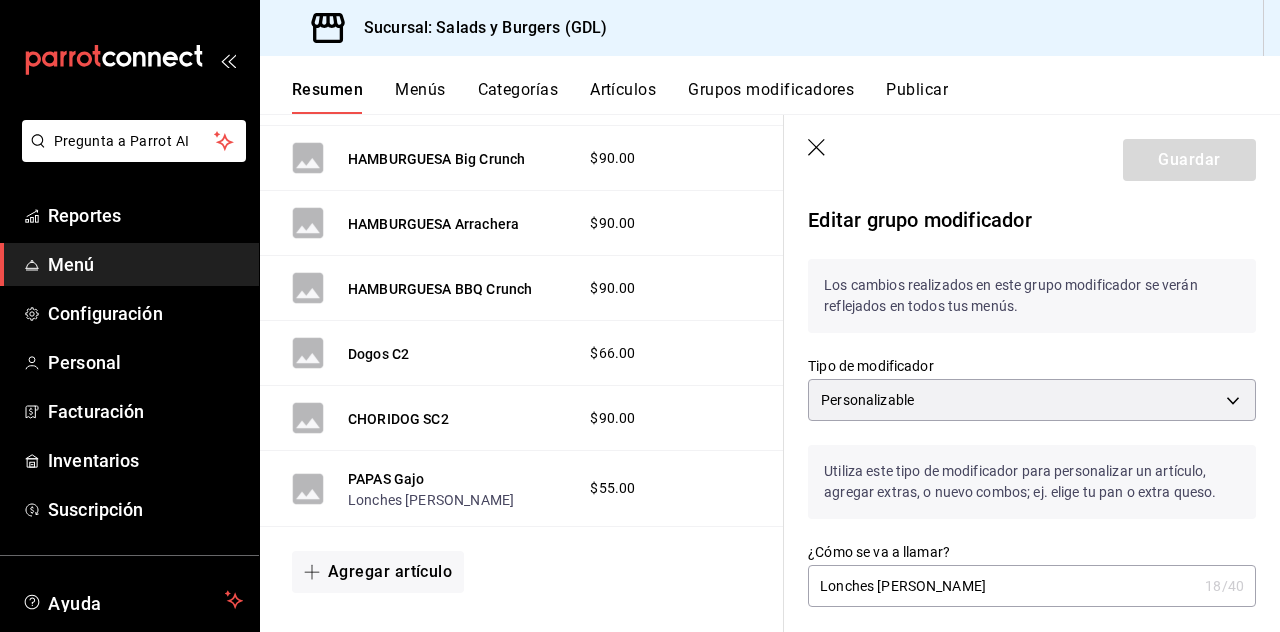 click on "Lonches de guisado" at bounding box center [431, 500] 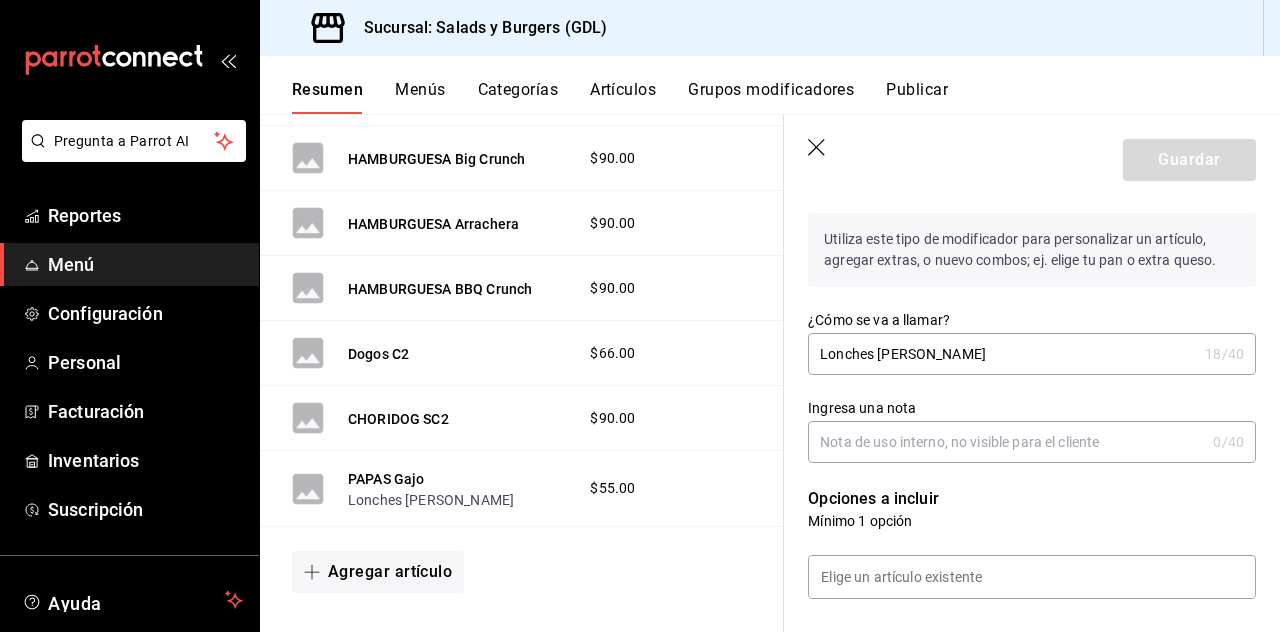 scroll, scrollTop: 232, scrollLeft: 0, axis: vertical 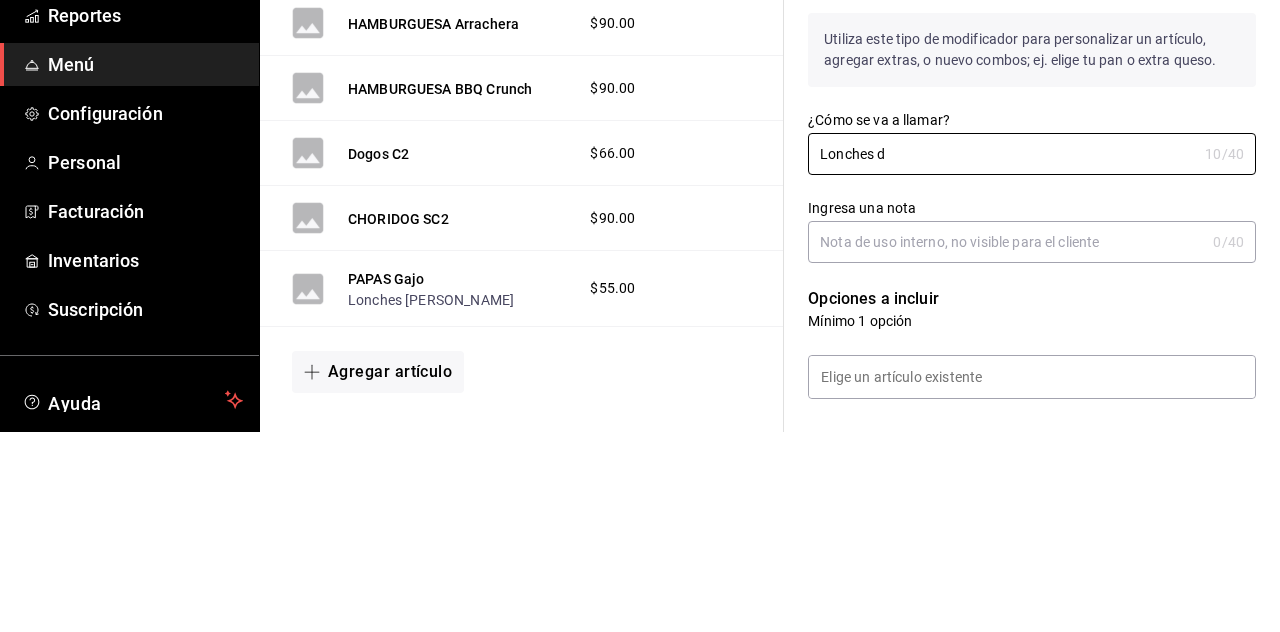 type on "Lonches" 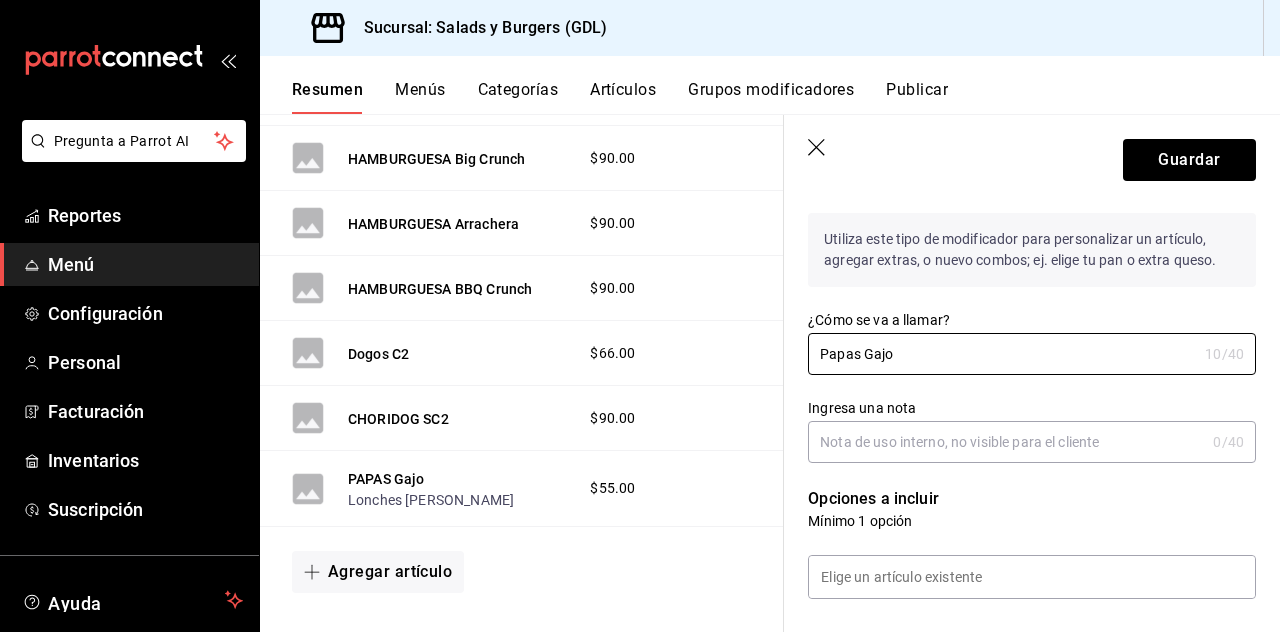 type on "Papas Gajo" 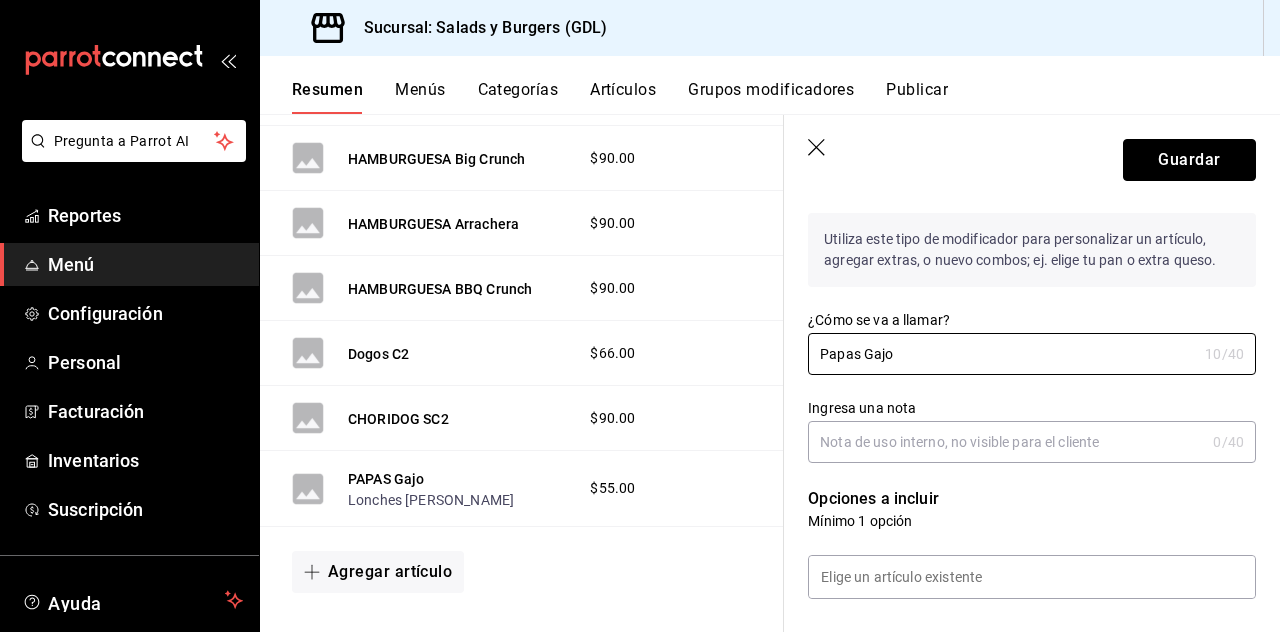 click on "Guardar" at bounding box center (1189, 160) 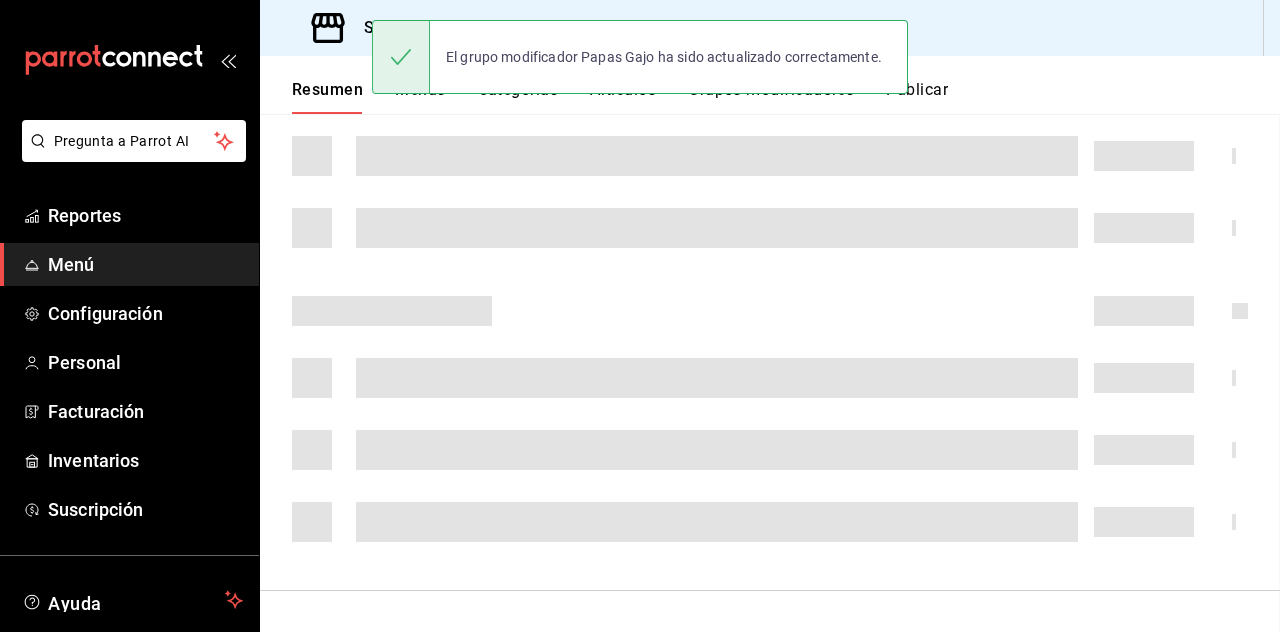scroll, scrollTop: 0, scrollLeft: 0, axis: both 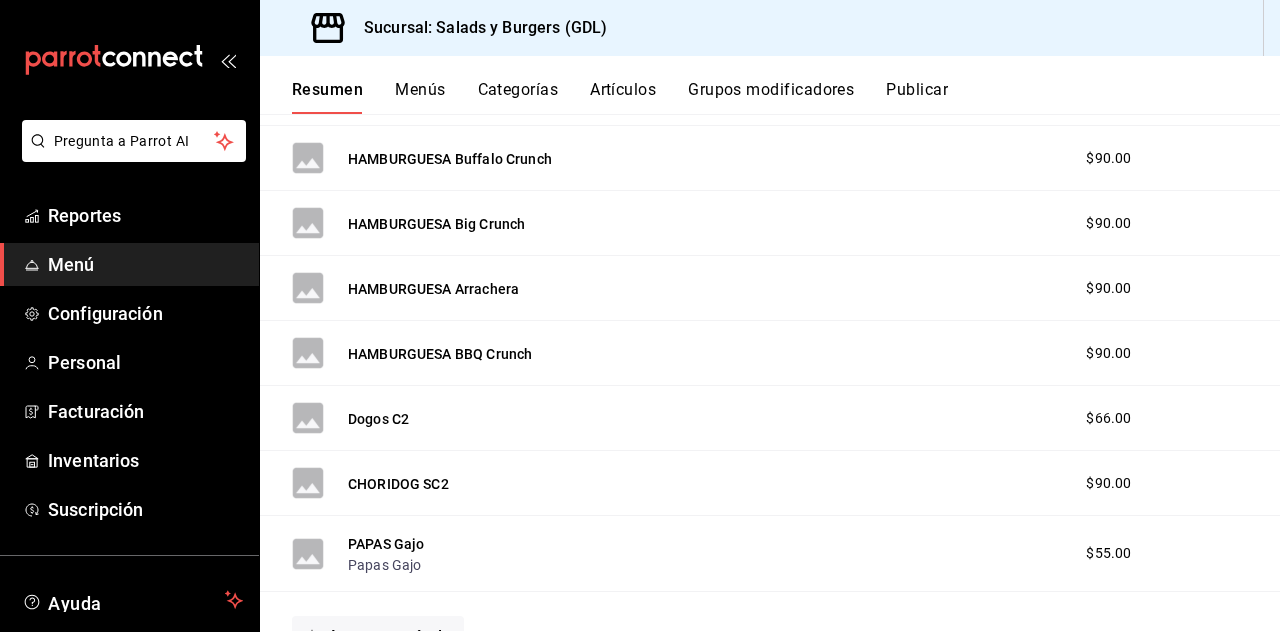 click on "CHORIDOG SC2" at bounding box center [398, 484] 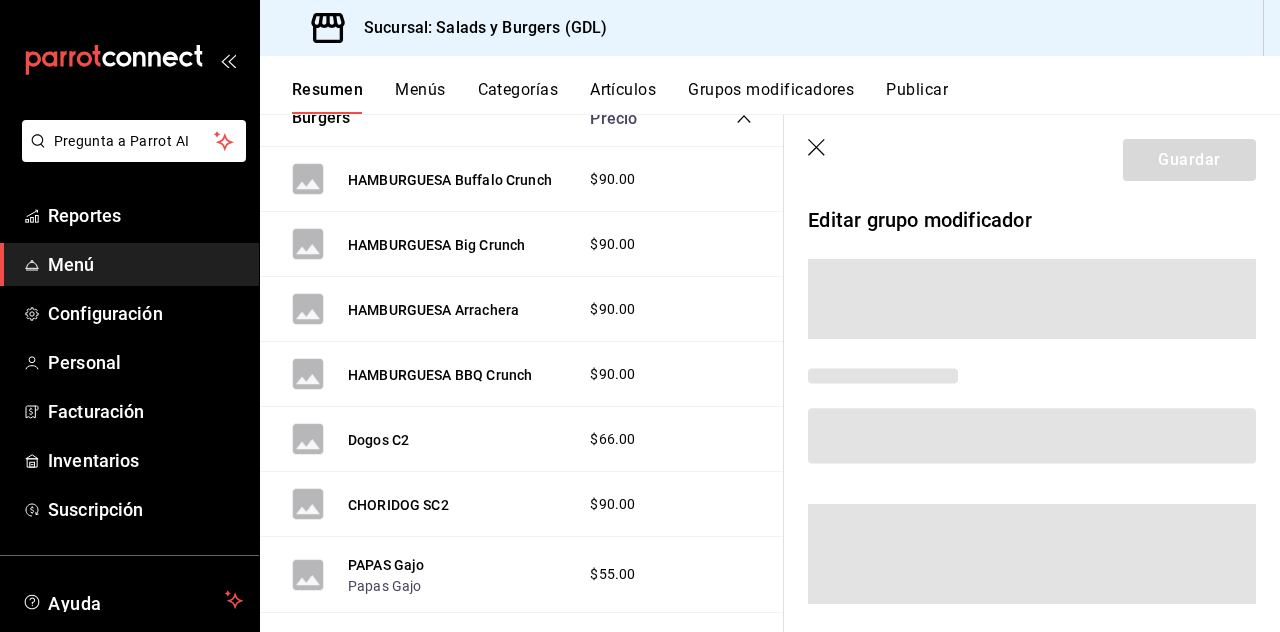 click on "CHORIDOG SC2" at bounding box center (398, 505) 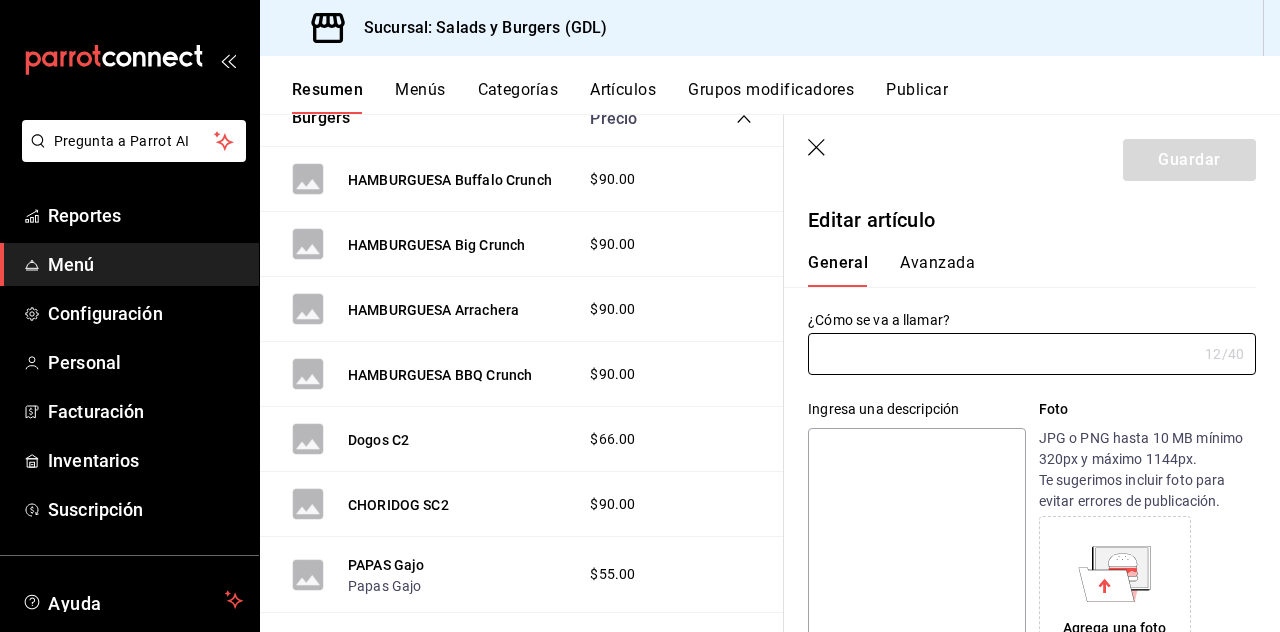 type on "CHORIDOG SC2" 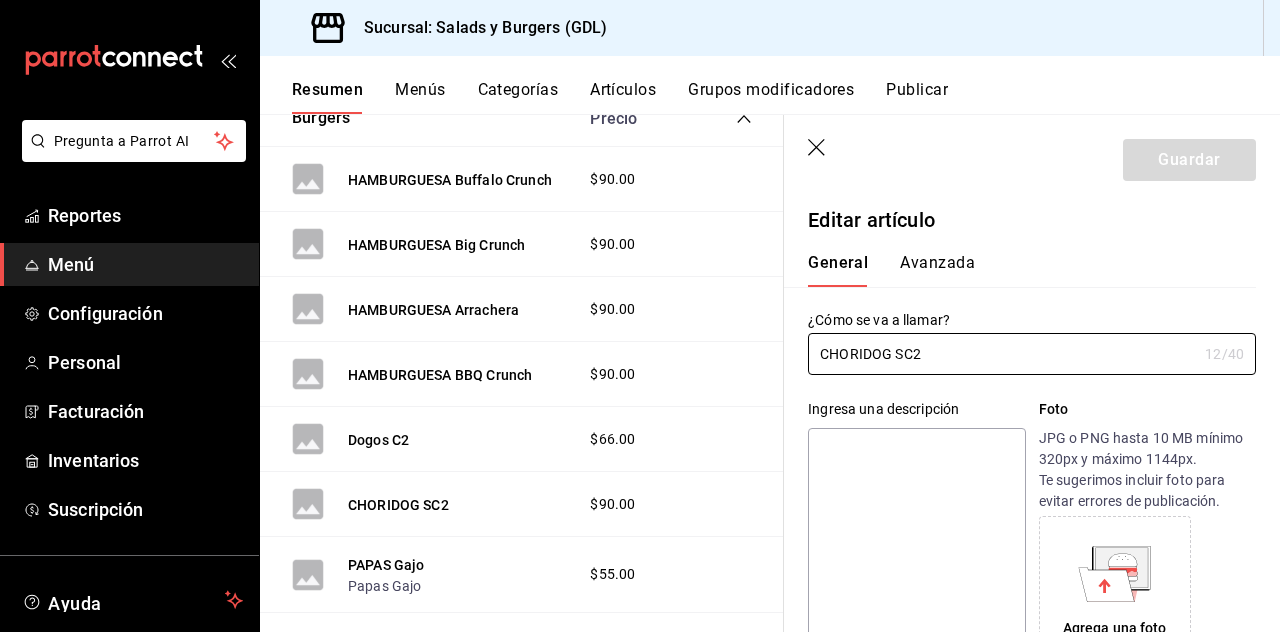 type on "CHORIDOG SC/2" 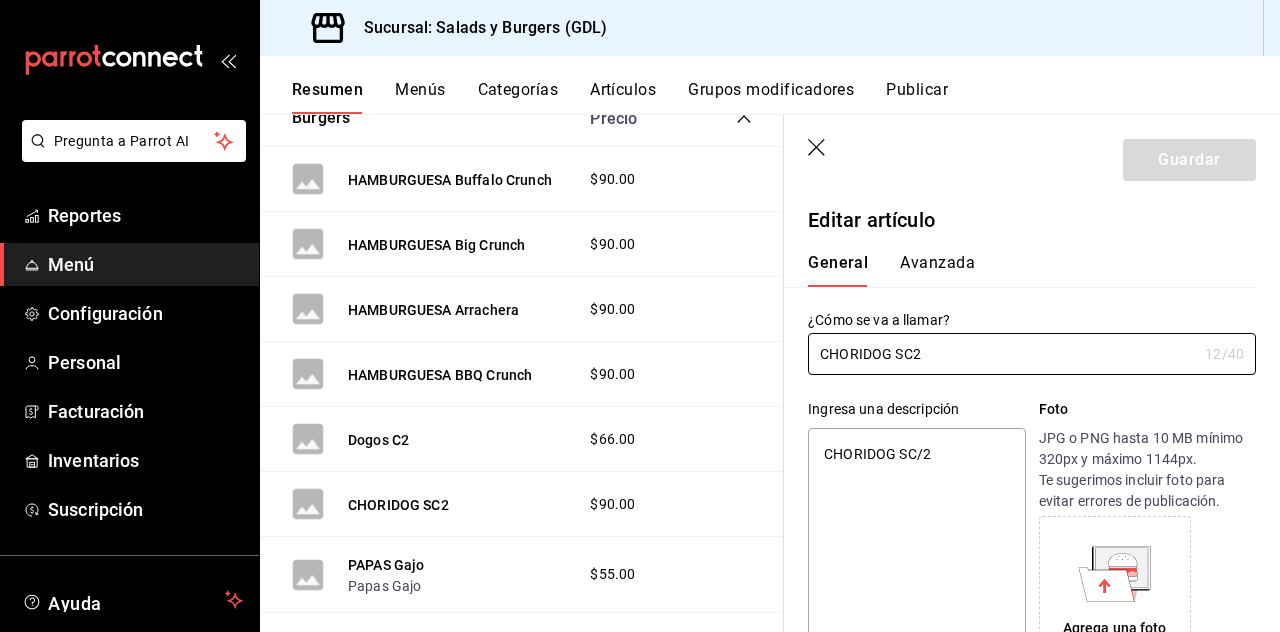 type on "x" 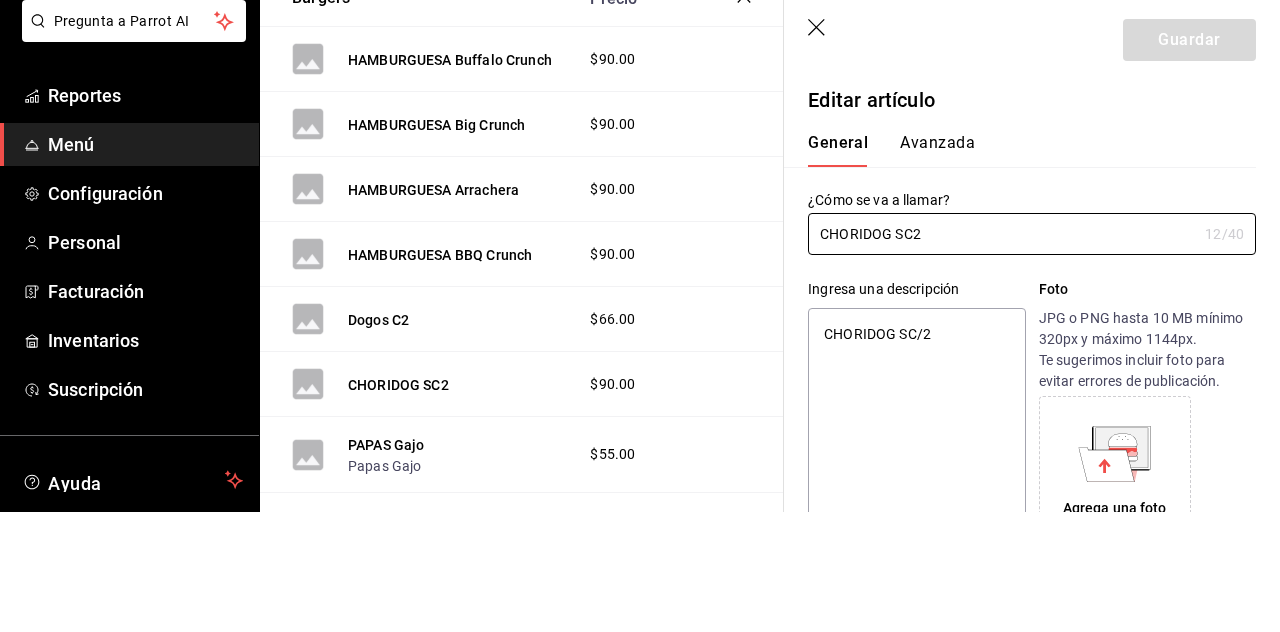 type on "x" 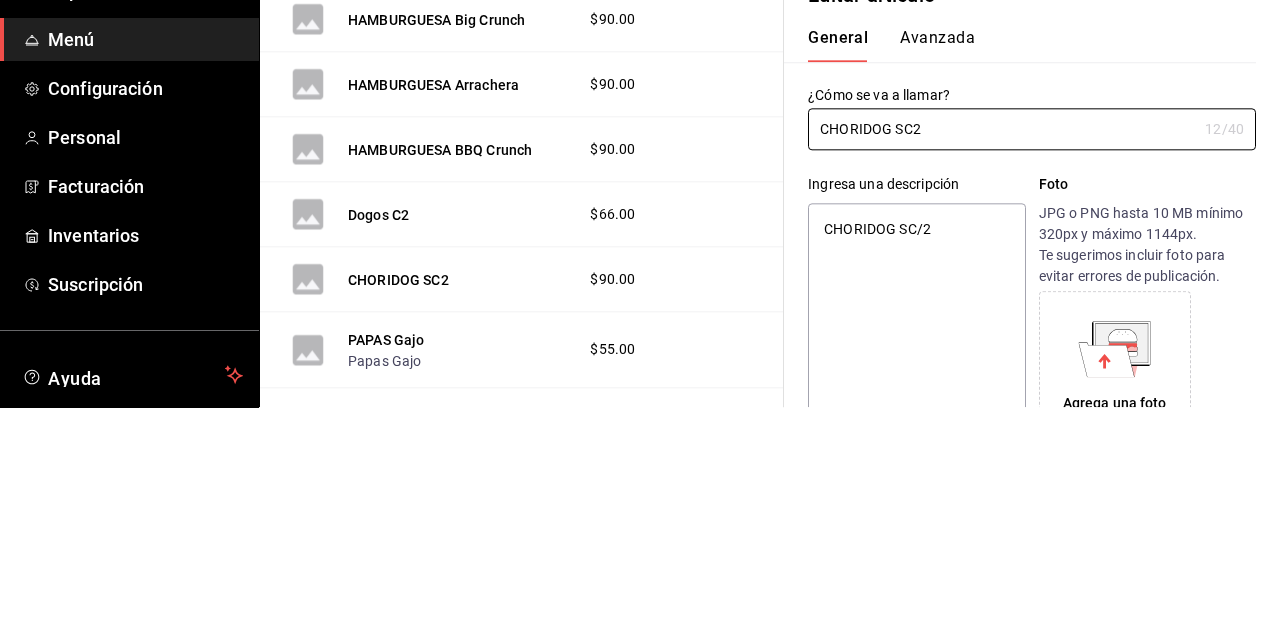 click on "CHORIDOG SC2" at bounding box center (1002, 354) 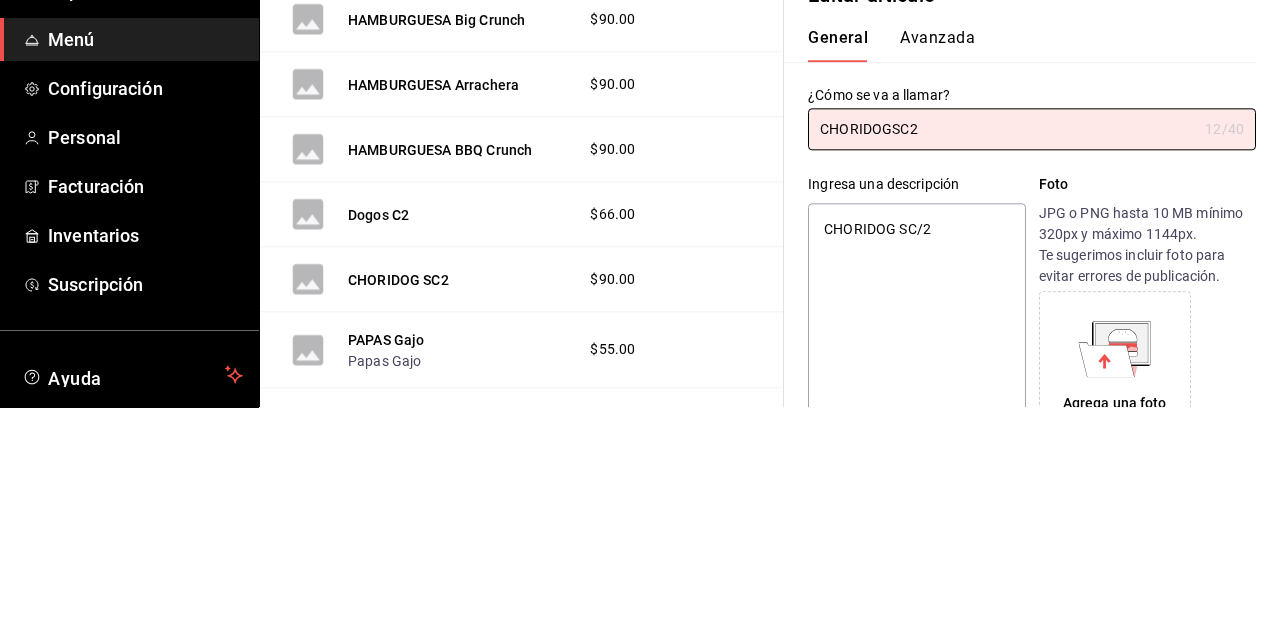 type on "x" 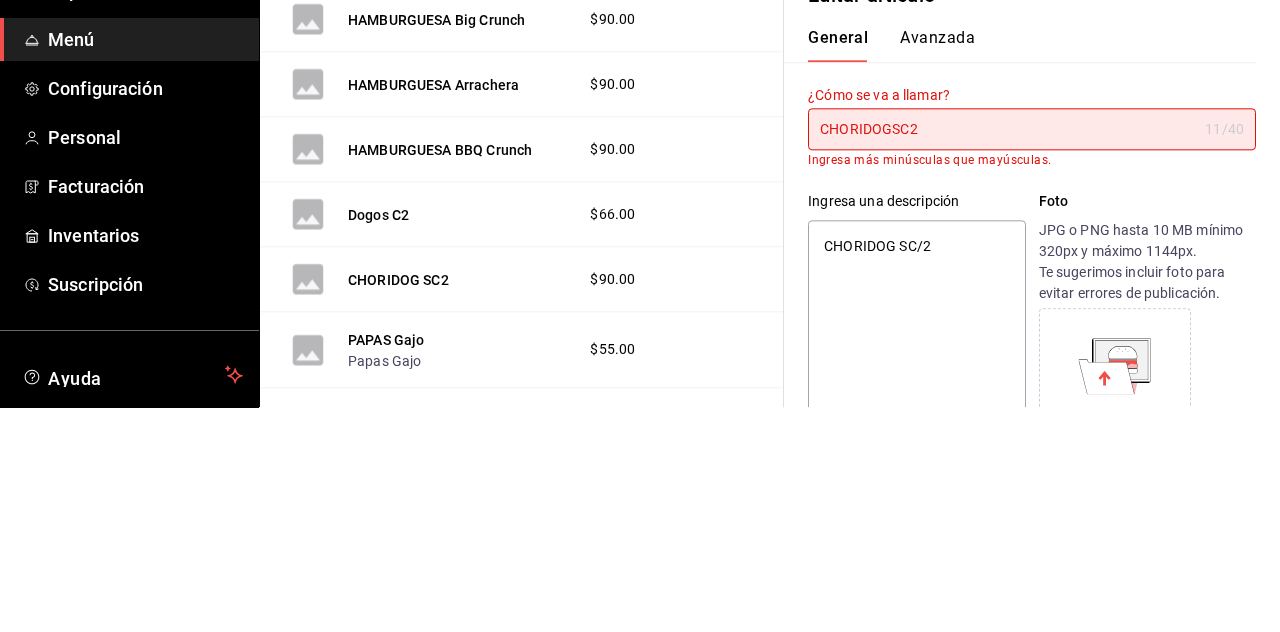 type on "CHORIDOGOSC2" 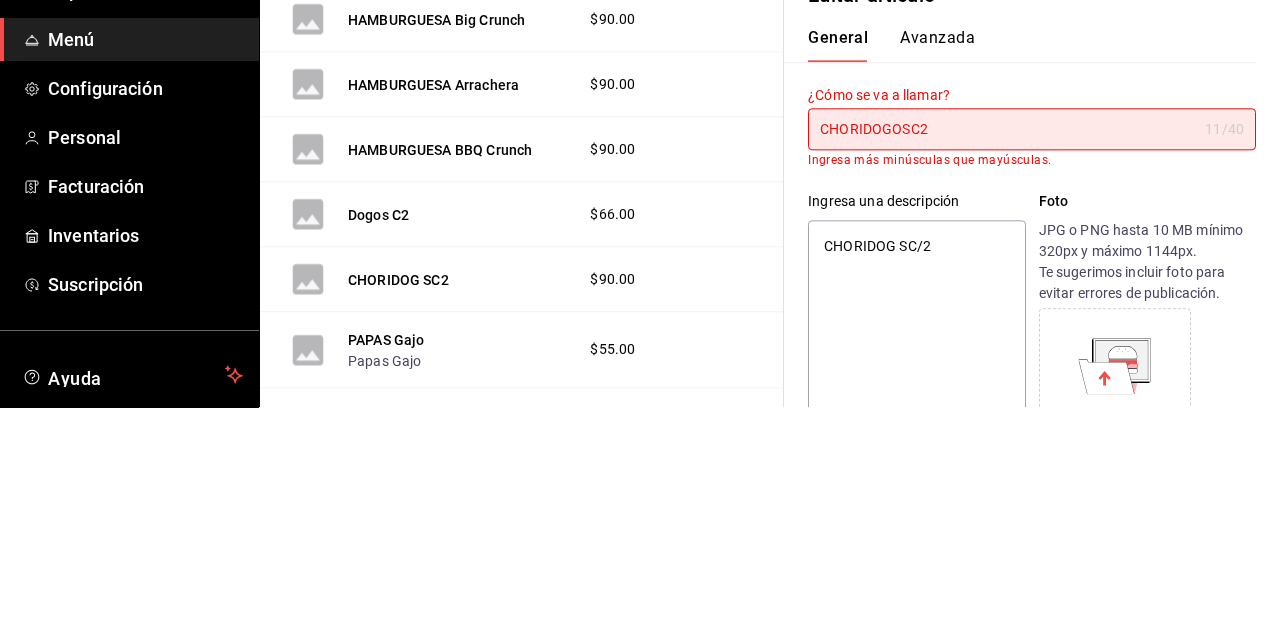 type on "x" 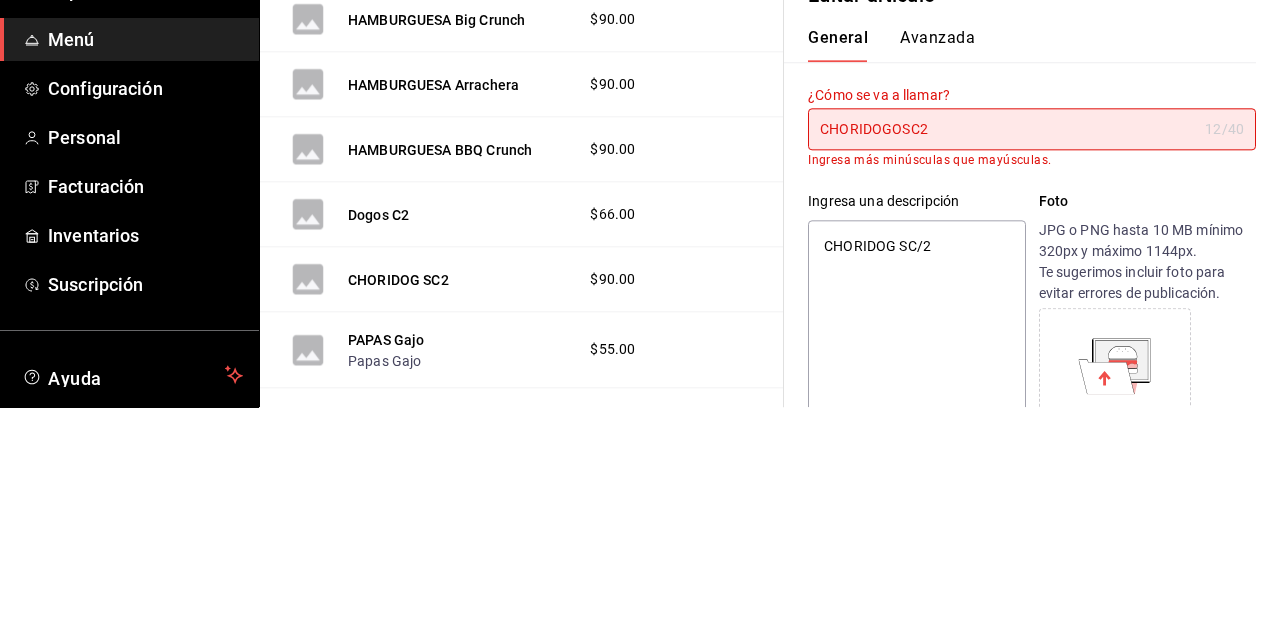 click on "CHORIDOGOSC2" at bounding box center [1002, 354] 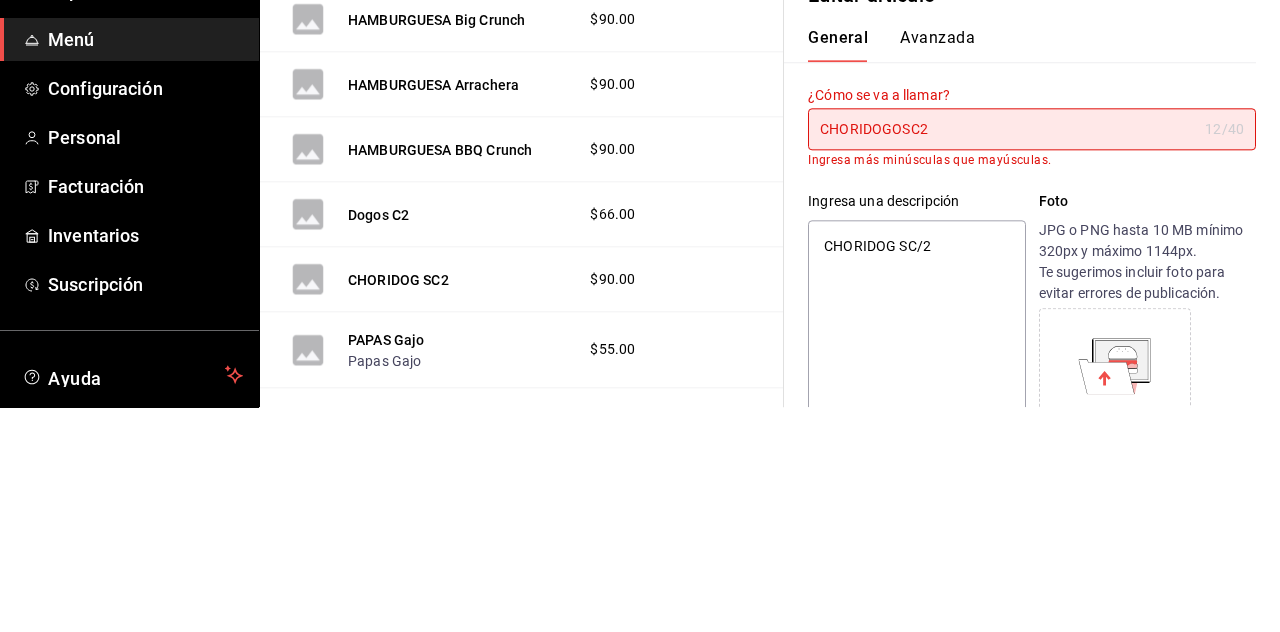 type on "CHORIDOGOS C2" 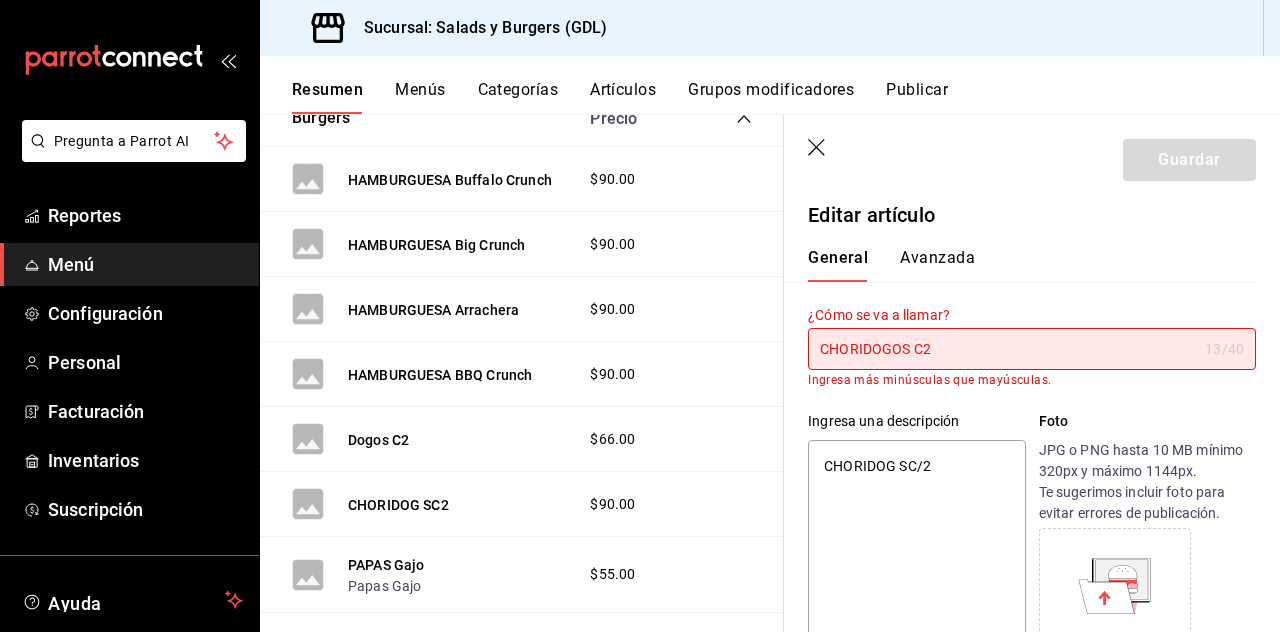 scroll, scrollTop: 0, scrollLeft: 0, axis: both 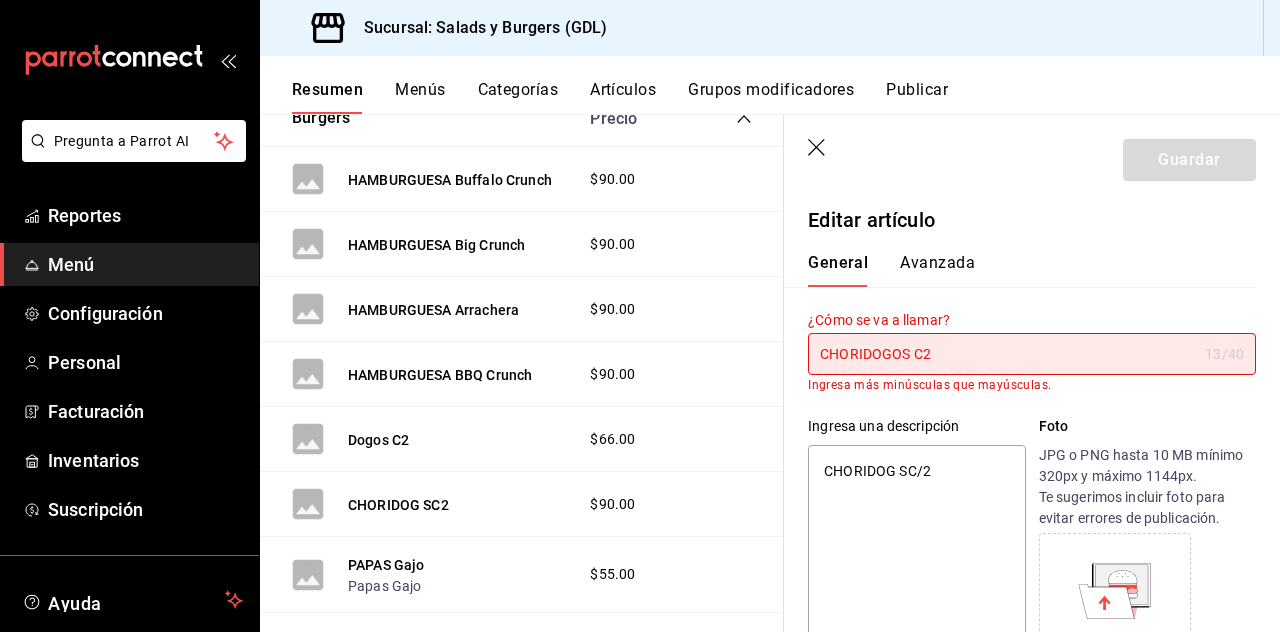 click on "CHORIDOGOS C2" at bounding box center (1002, 354) 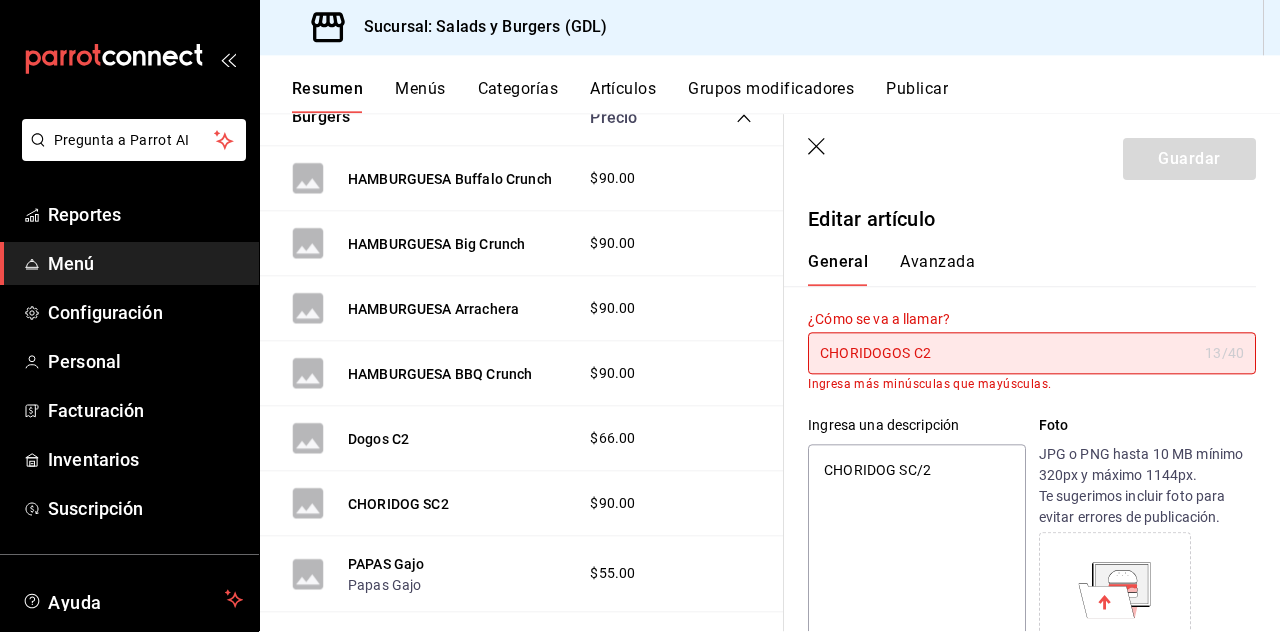 type on "x" 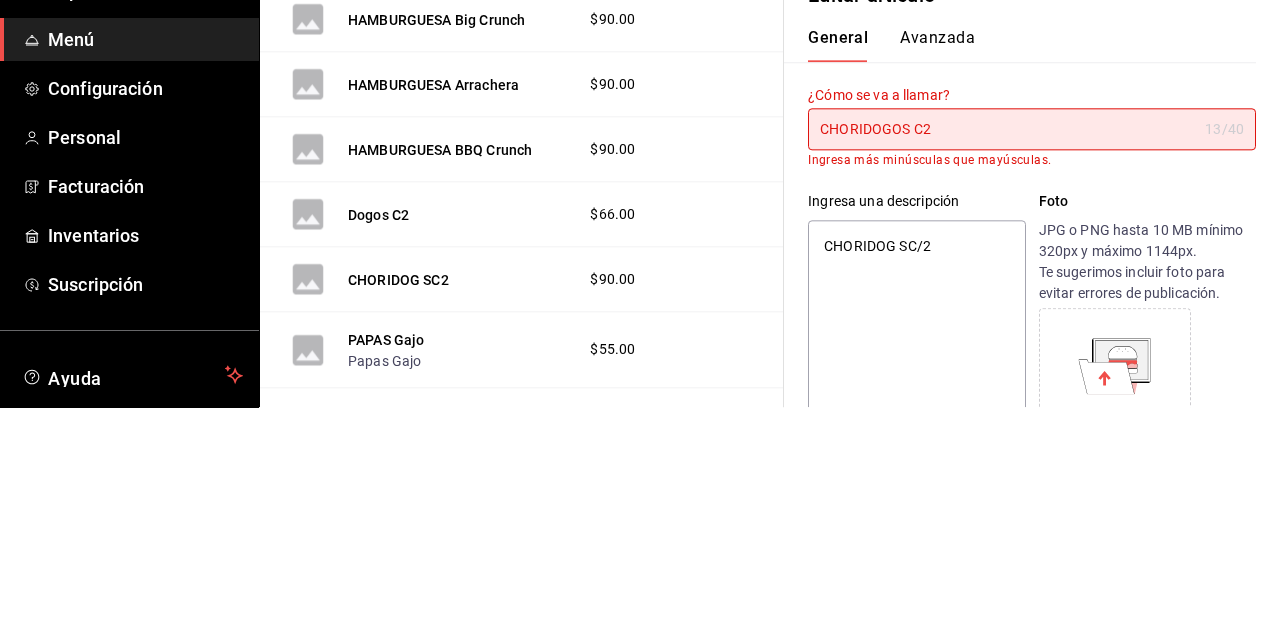 type on "CHORIDOGOS C2" 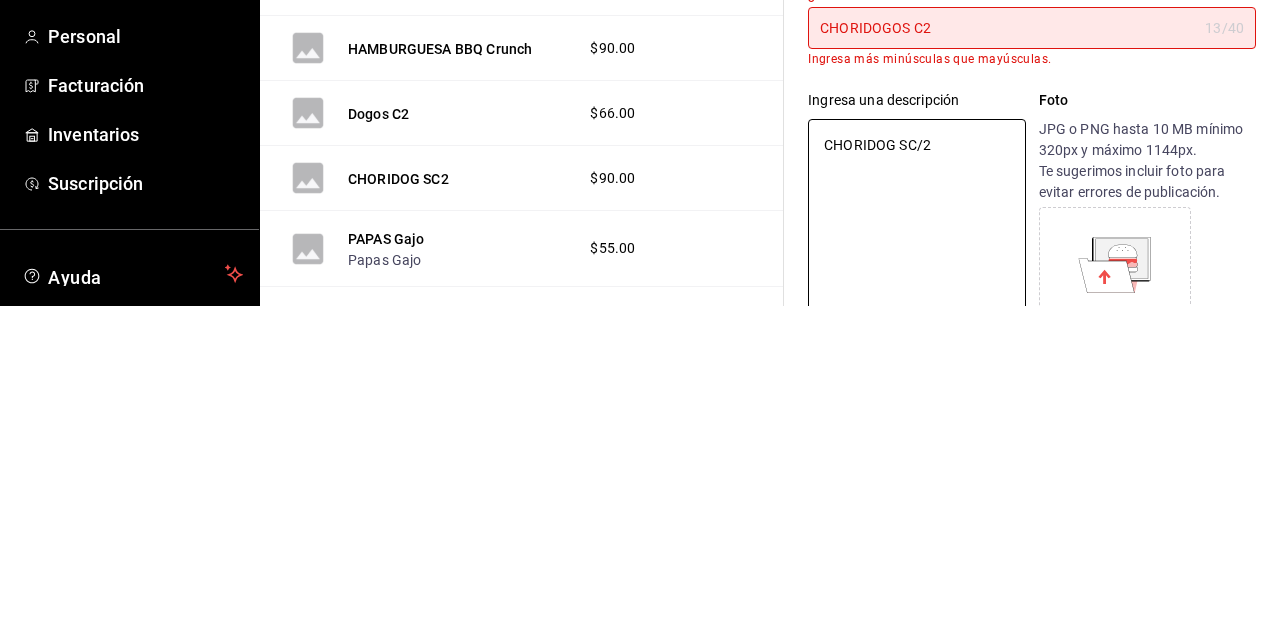 scroll, scrollTop: 86, scrollLeft: 0, axis: vertical 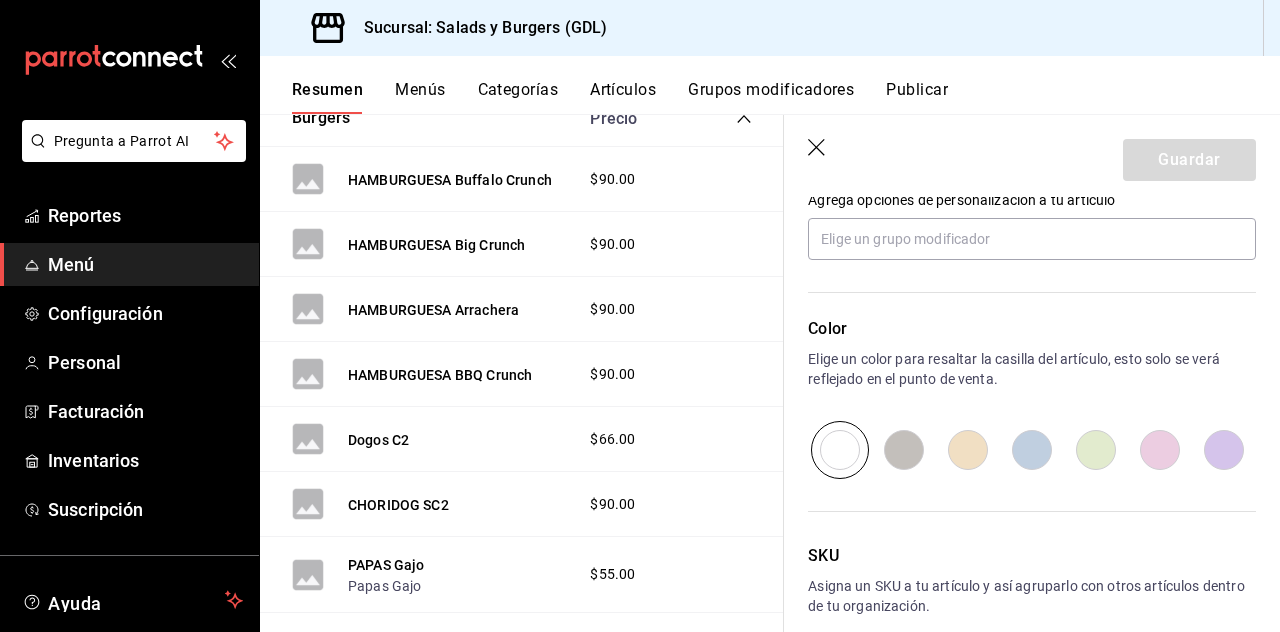 click at bounding box center [1096, 450] 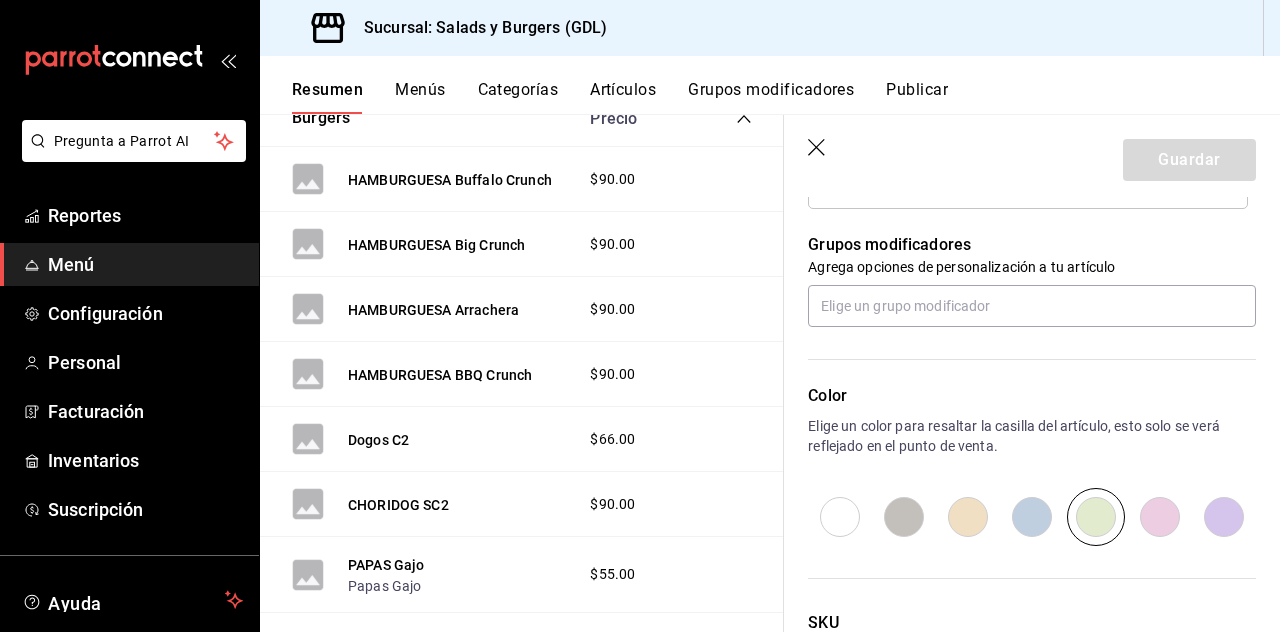 scroll, scrollTop: 893, scrollLeft: 0, axis: vertical 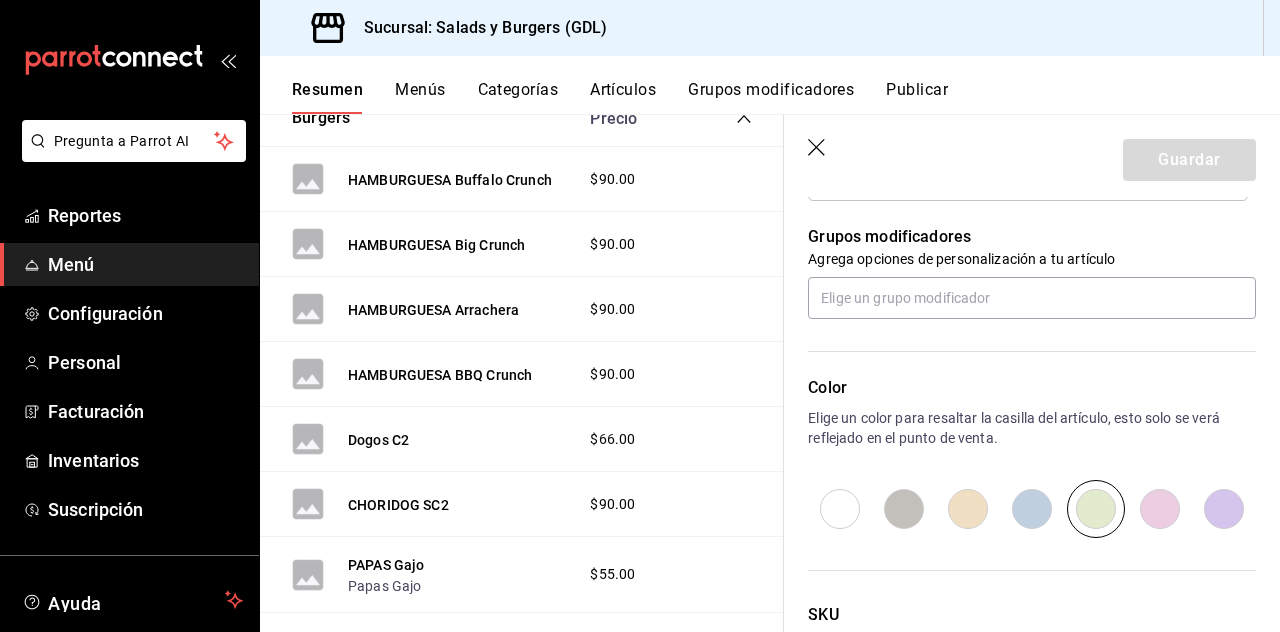 click at bounding box center [968, 509] 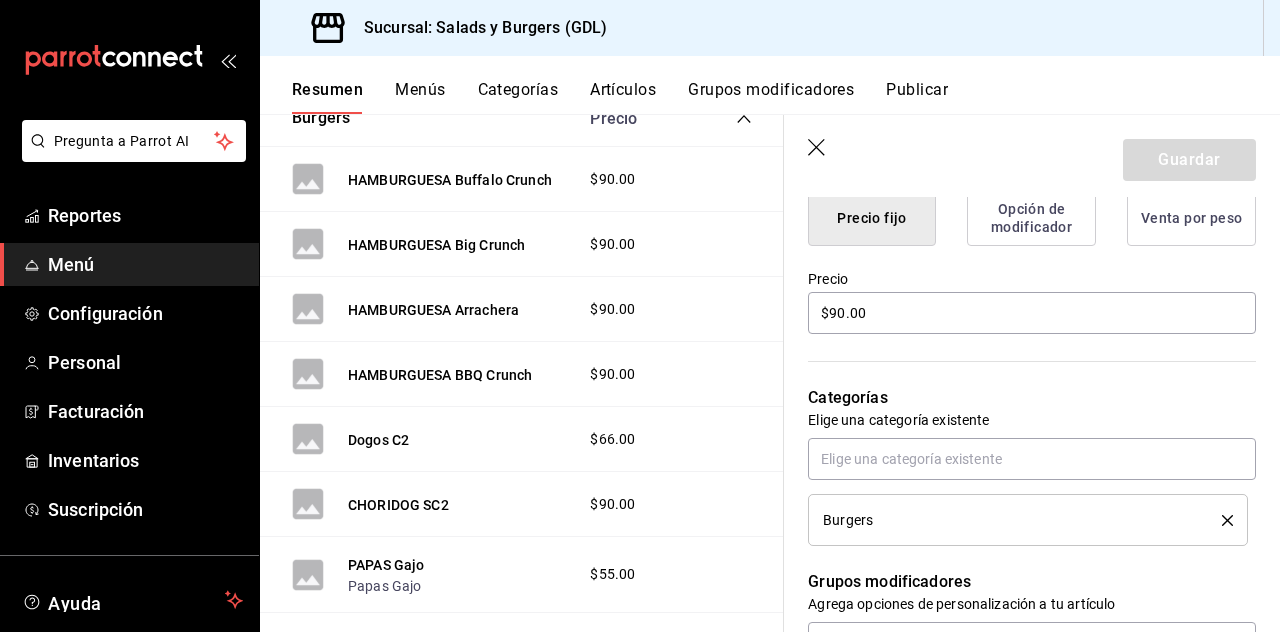 scroll, scrollTop: 0, scrollLeft: 0, axis: both 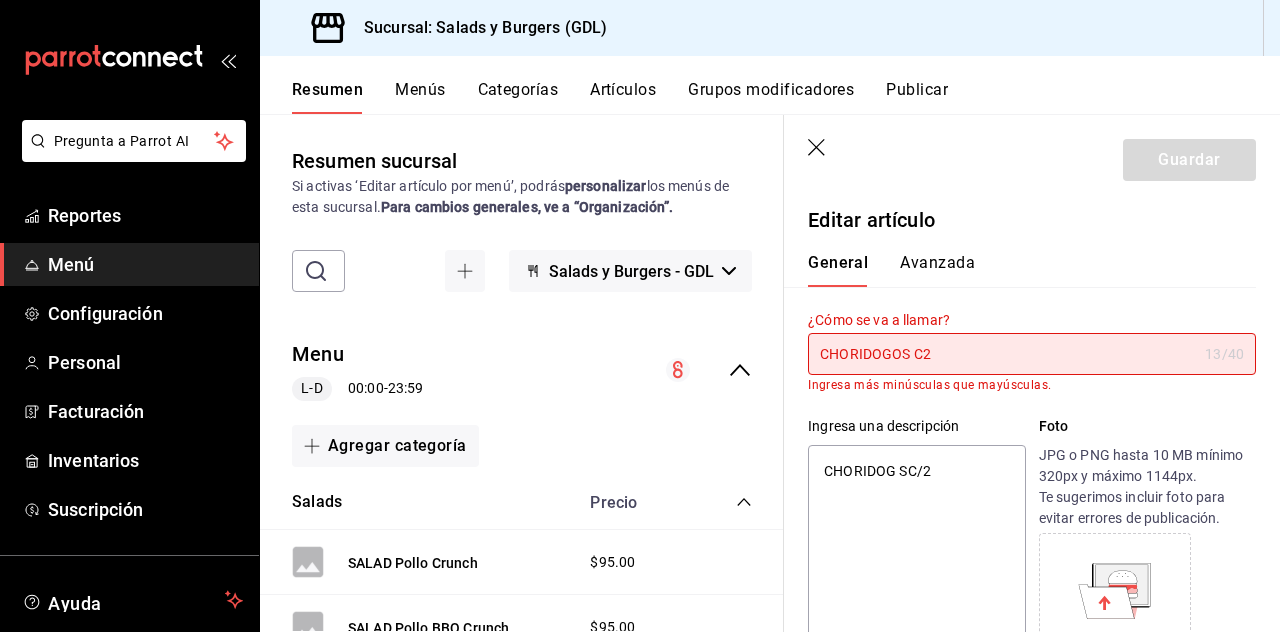 click on "Avanzada" at bounding box center [937, 270] 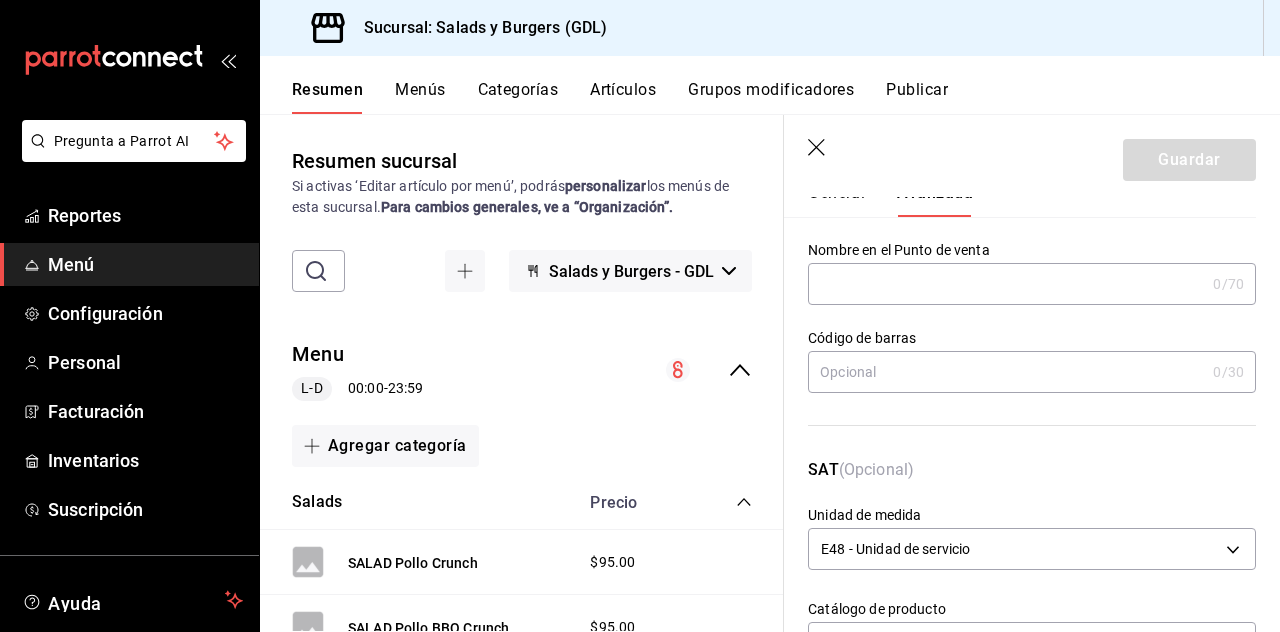 scroll, scrollTop: 0, scrollLeft: 0, axis: both 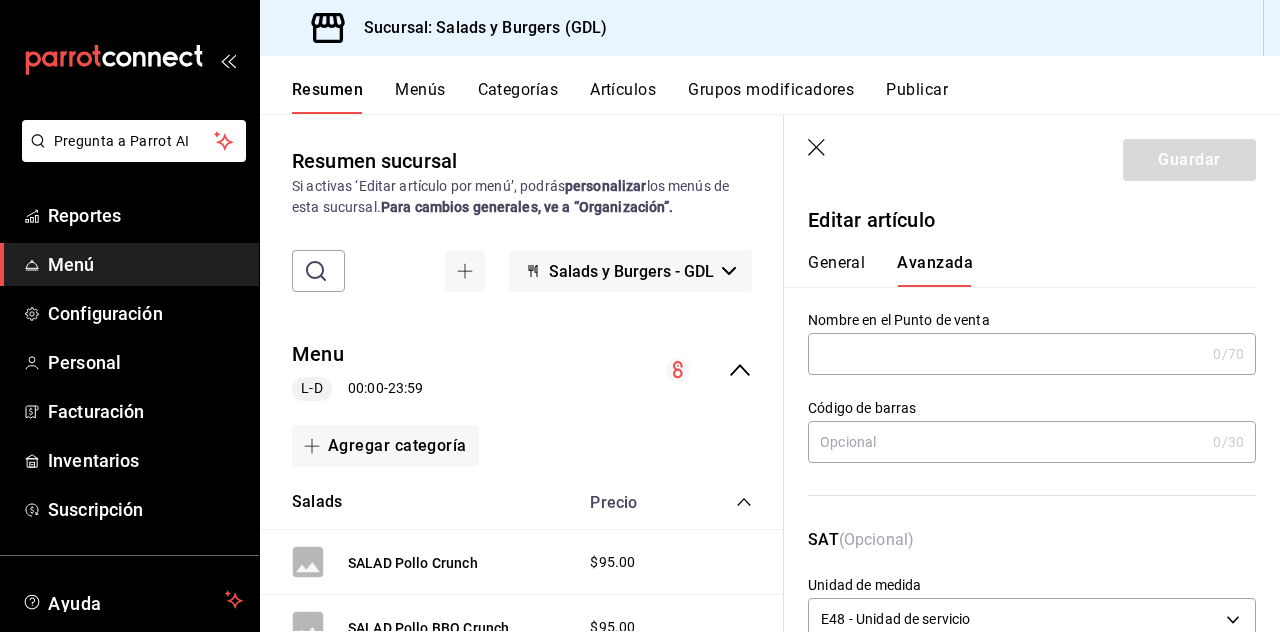 click on "General" at bounding box center [836, 270] 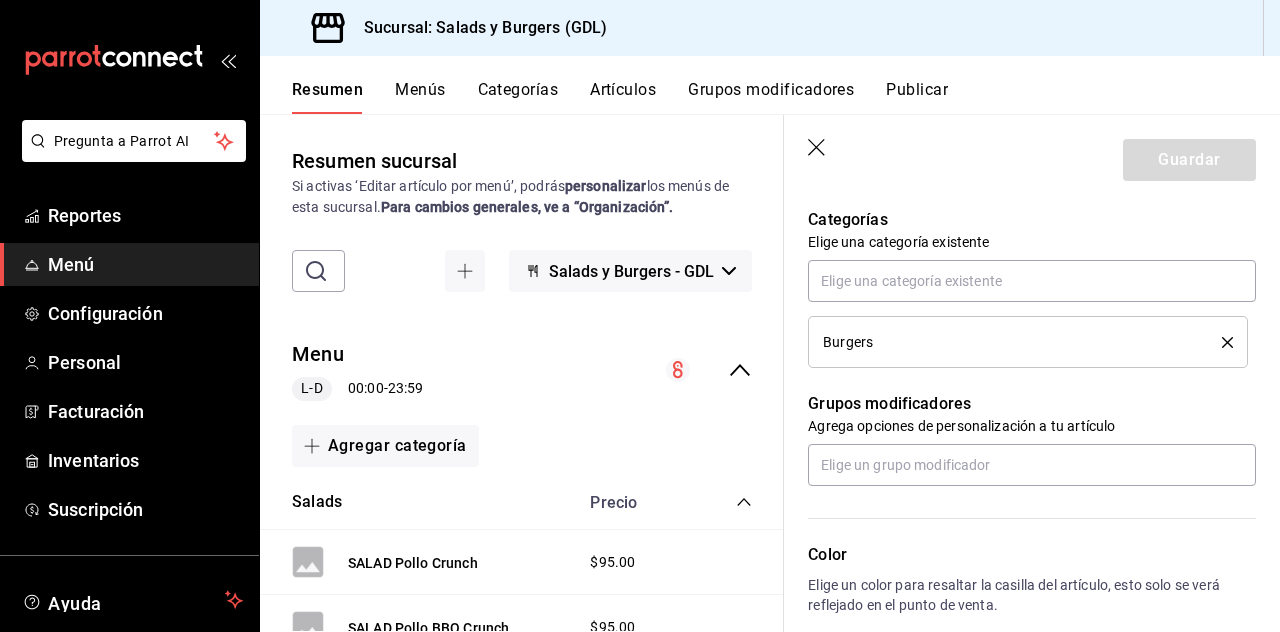 scroll, scrollTop: 0, scrollLeft: 0, axis: both 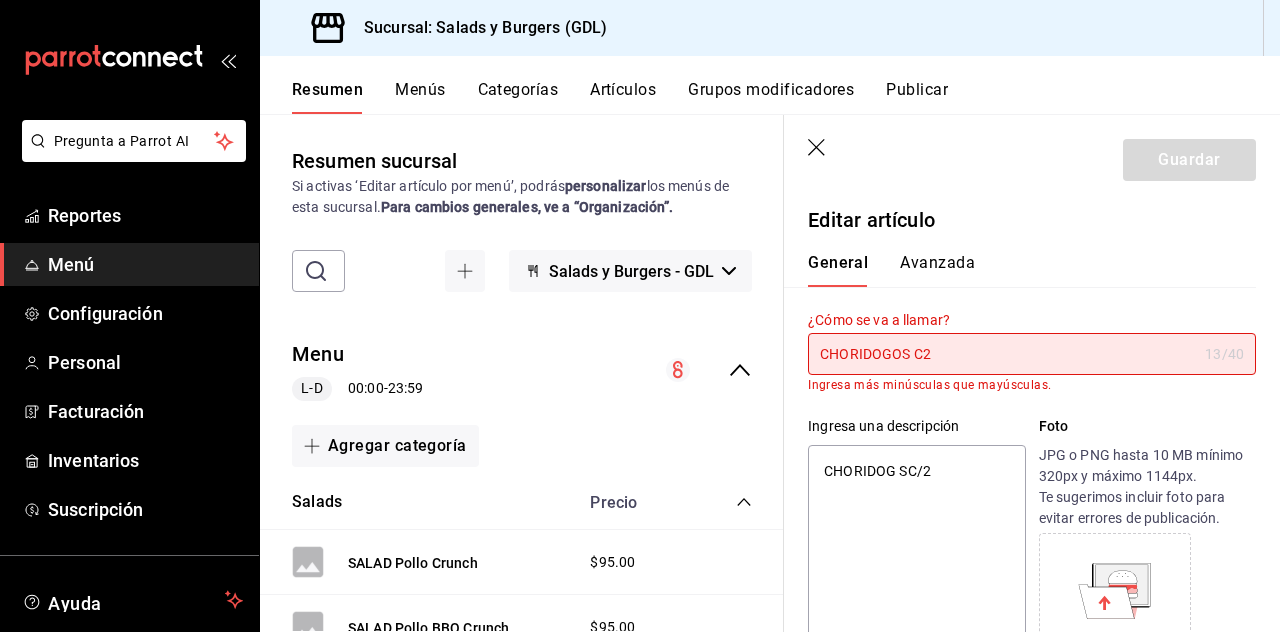 click on "CHORIDOGOS C2" at bounding box center [1002, 354] 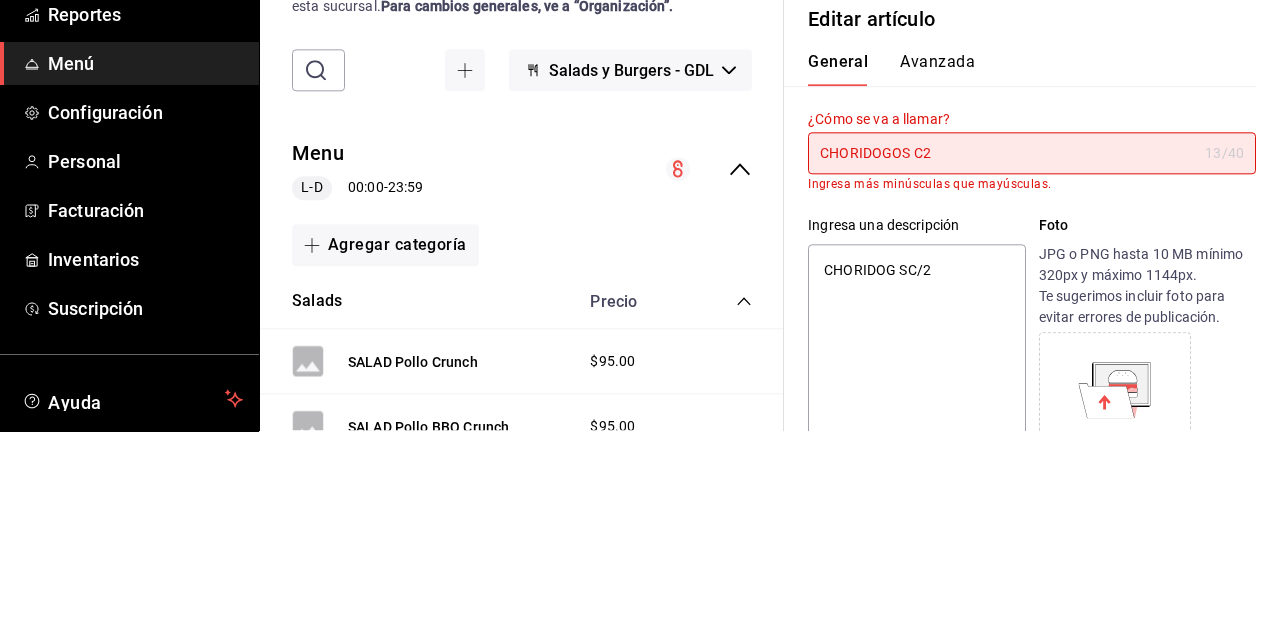 type on "x" 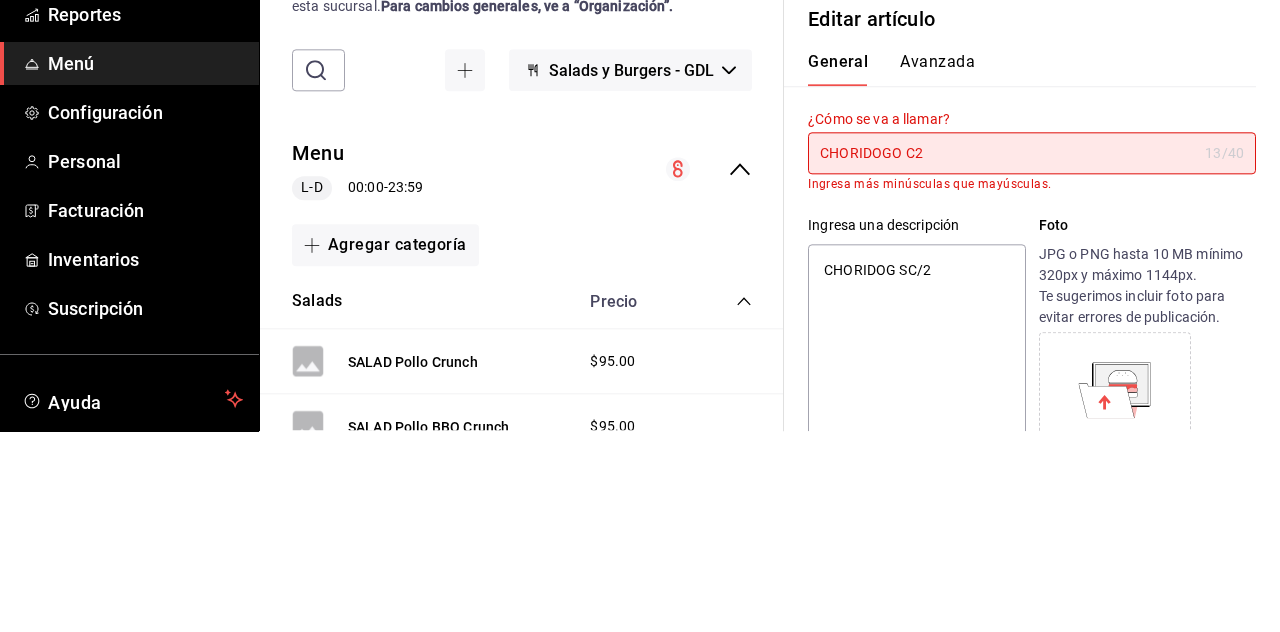 type on "x" 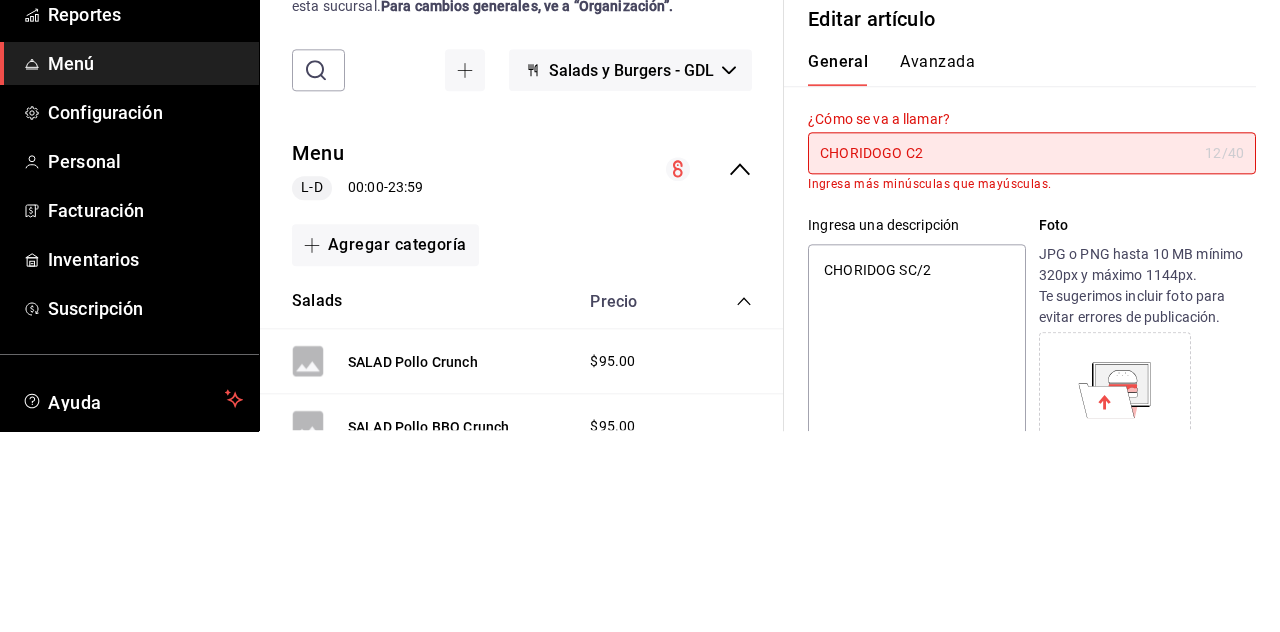 type on "CHORIDOG C2" 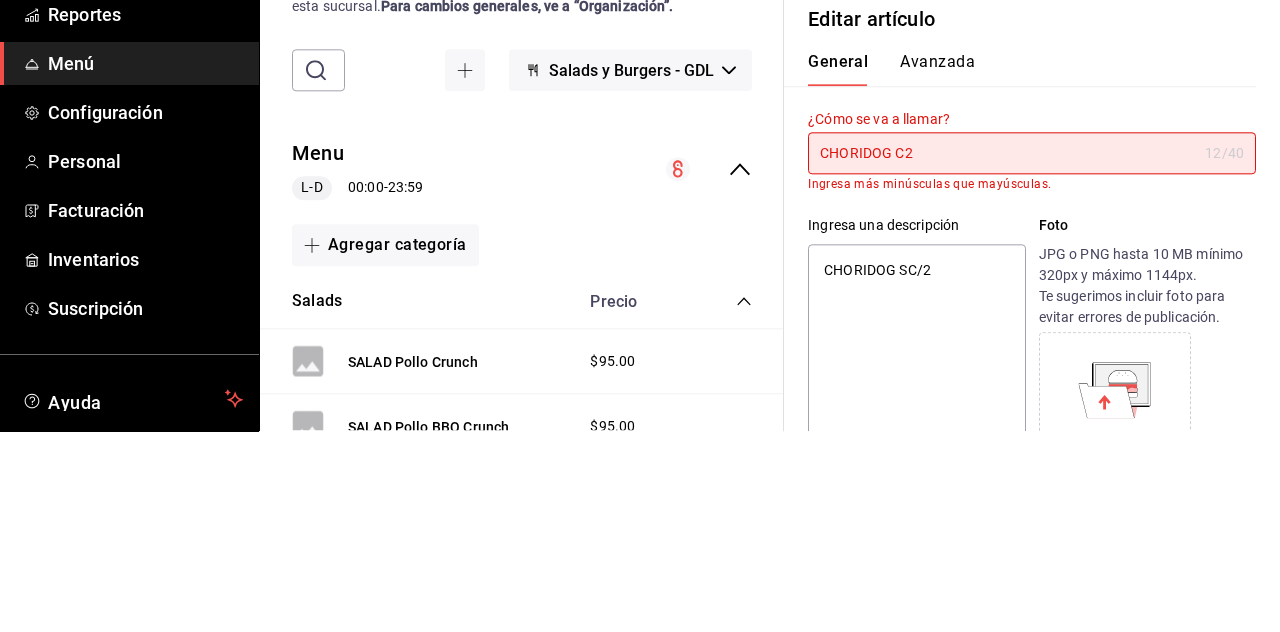 type on "x" 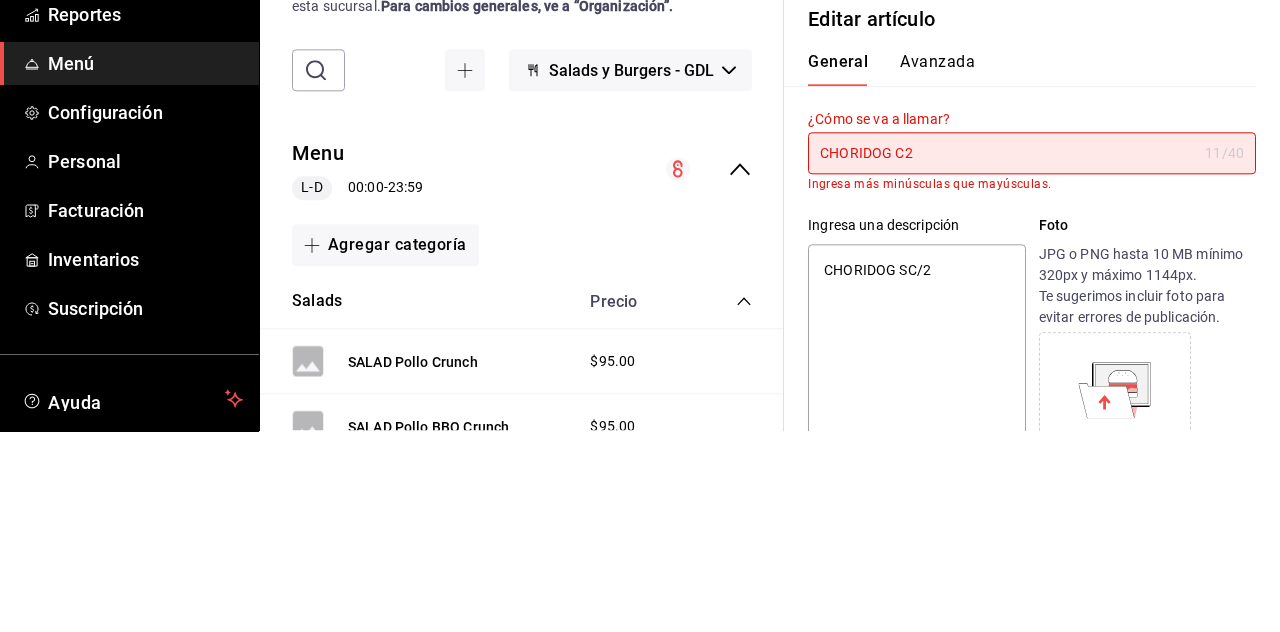 type on "CHORIDO C2" 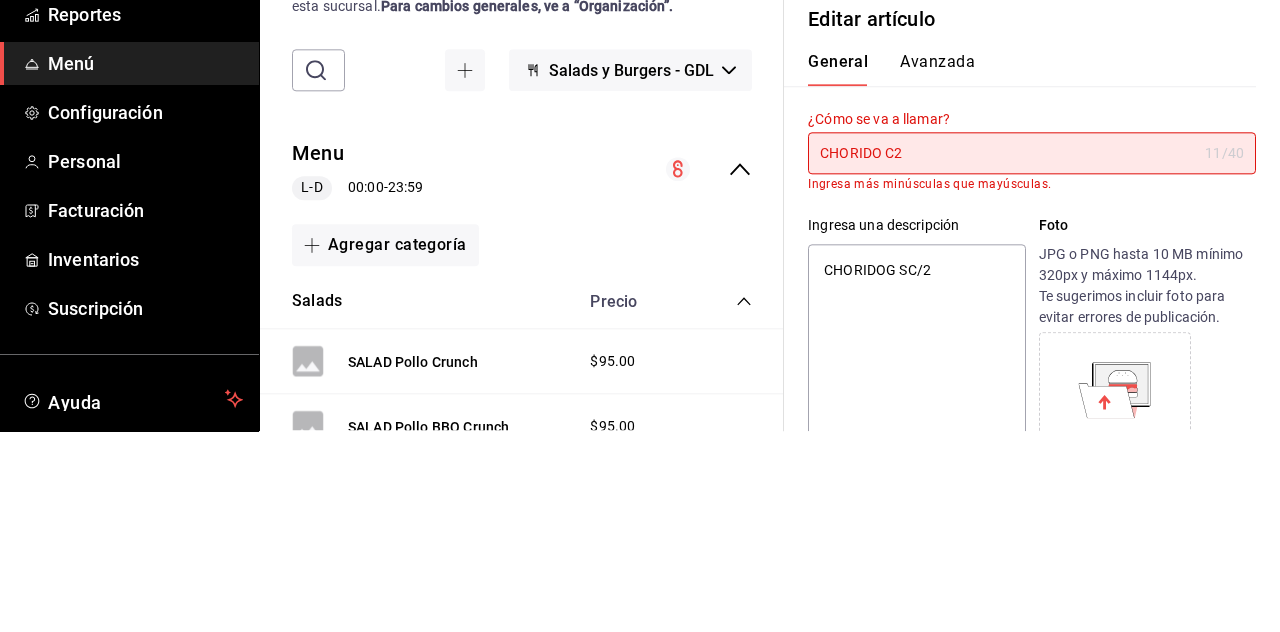 type on "x" 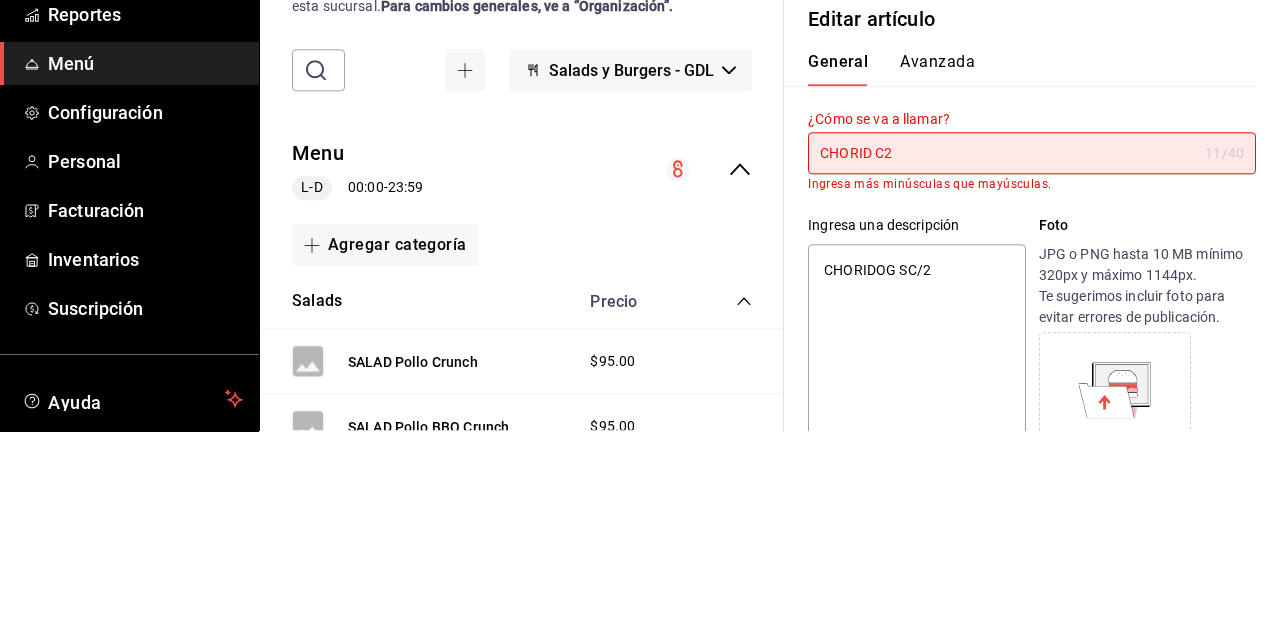 type on "x" 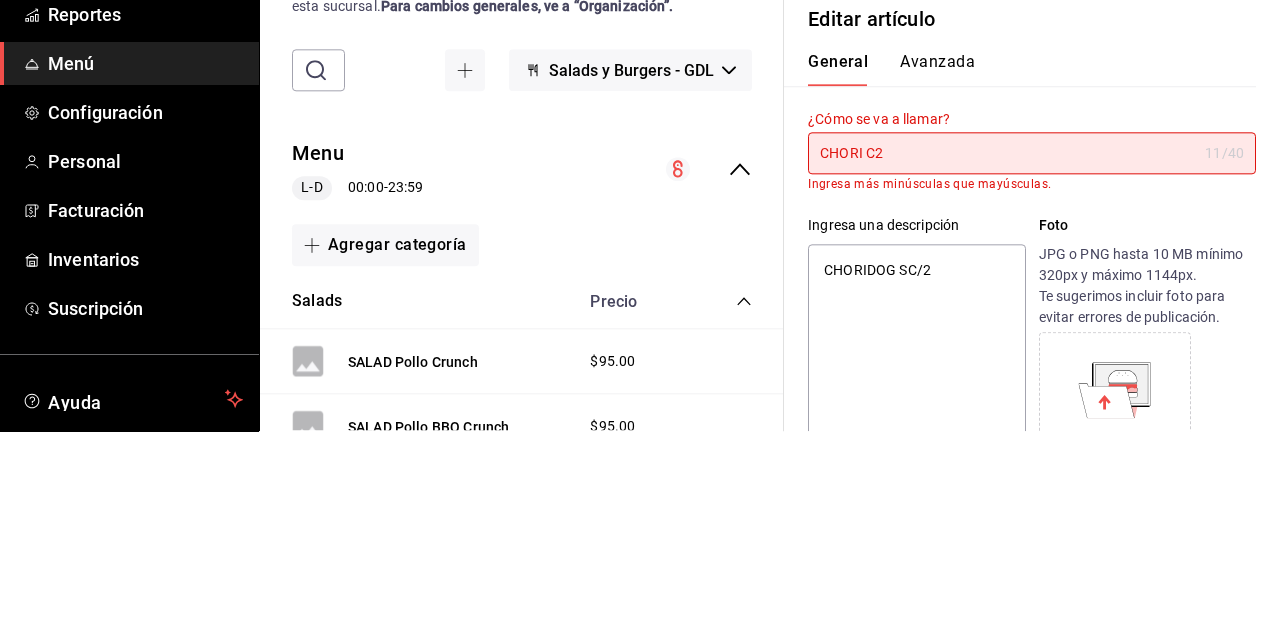 type on "CHOR C2" 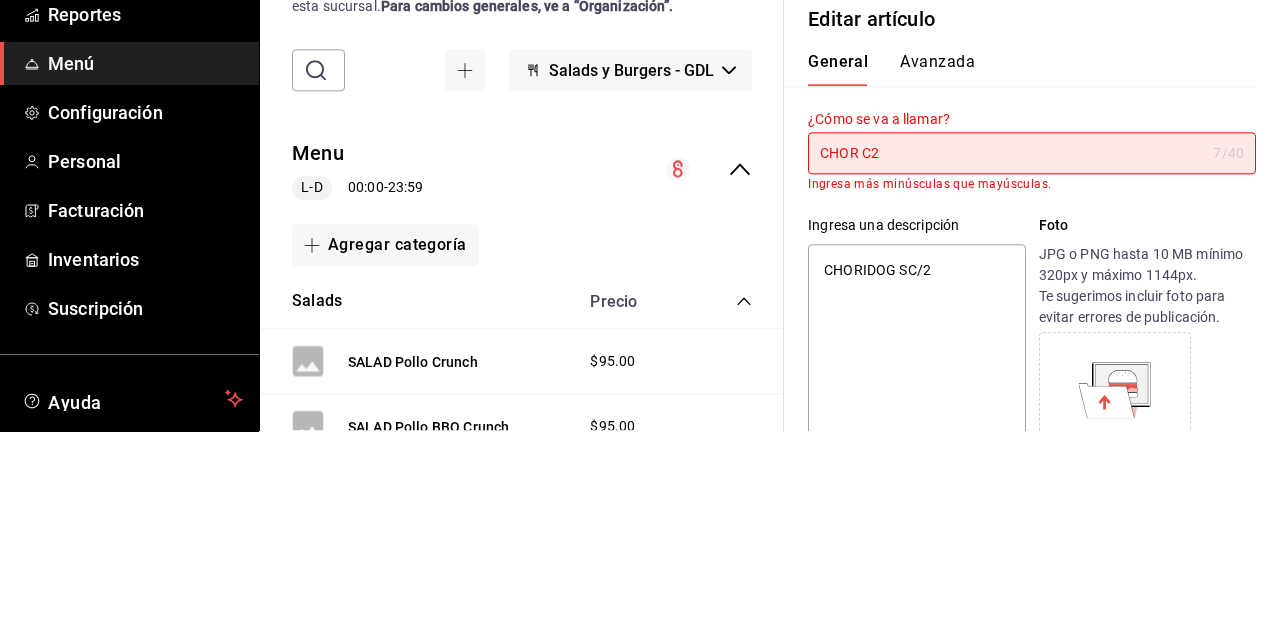 type on "x" 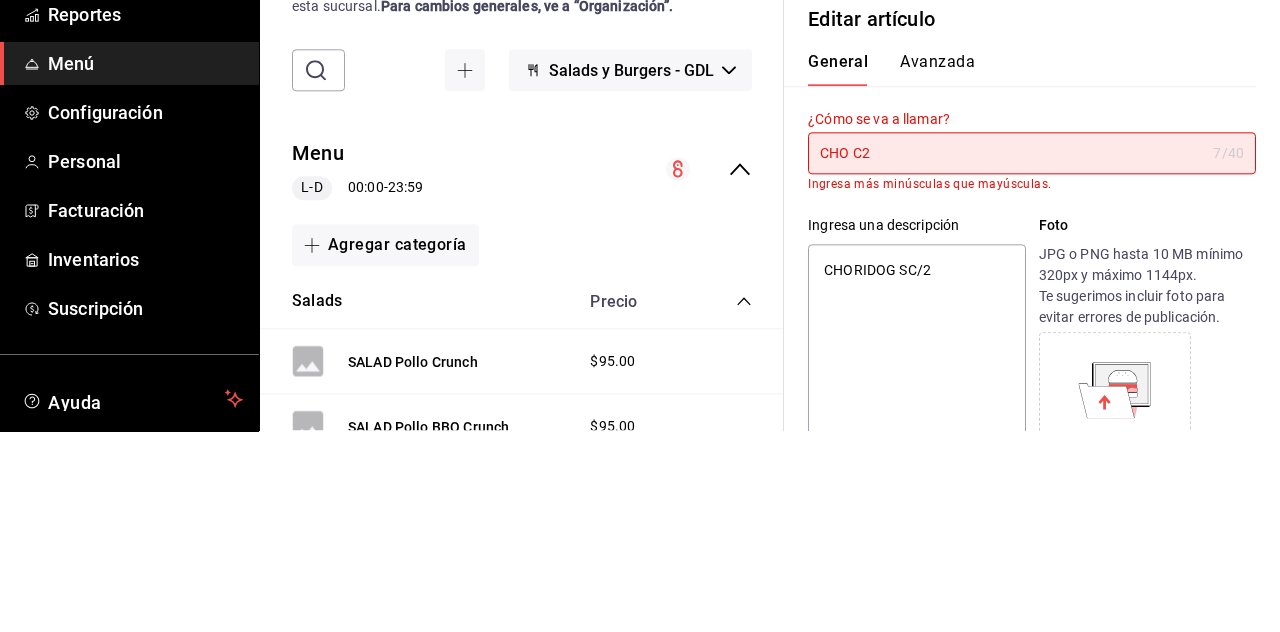 type on "x" 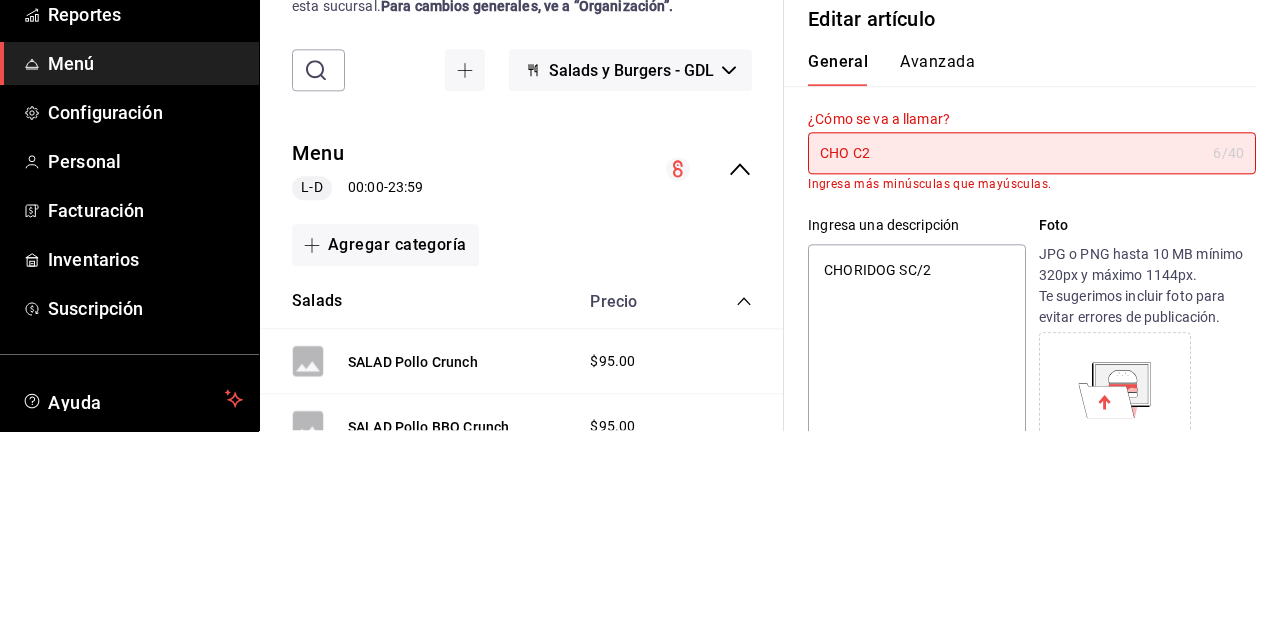 type on "CH C2" 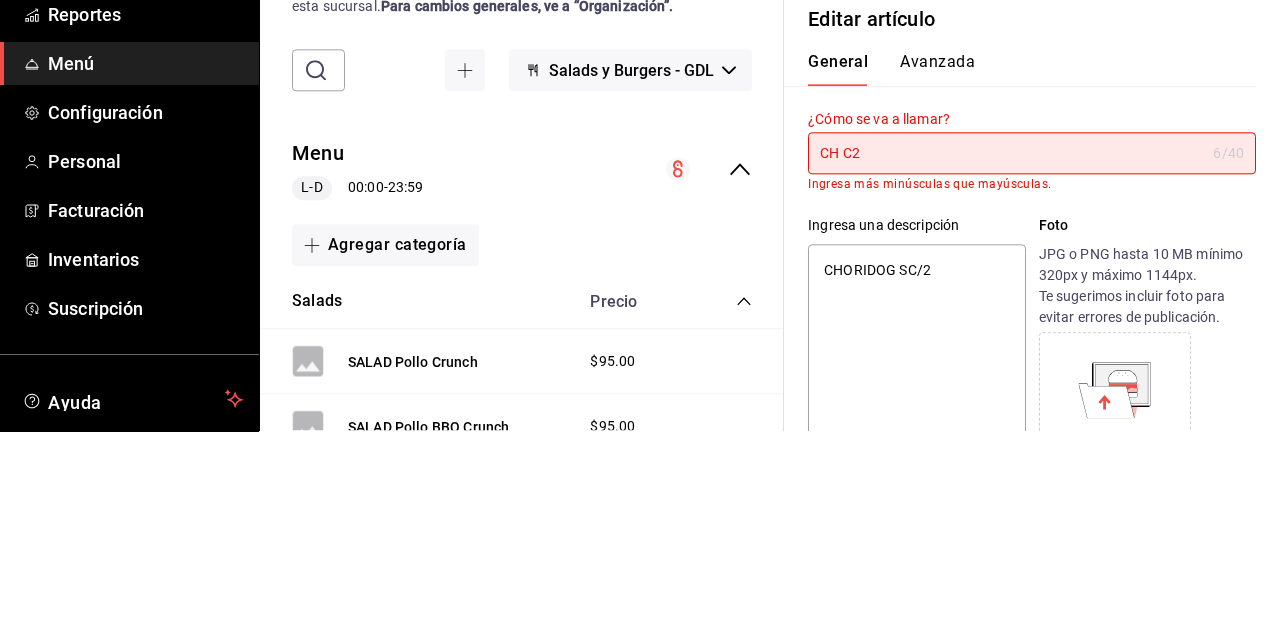 type on "x" 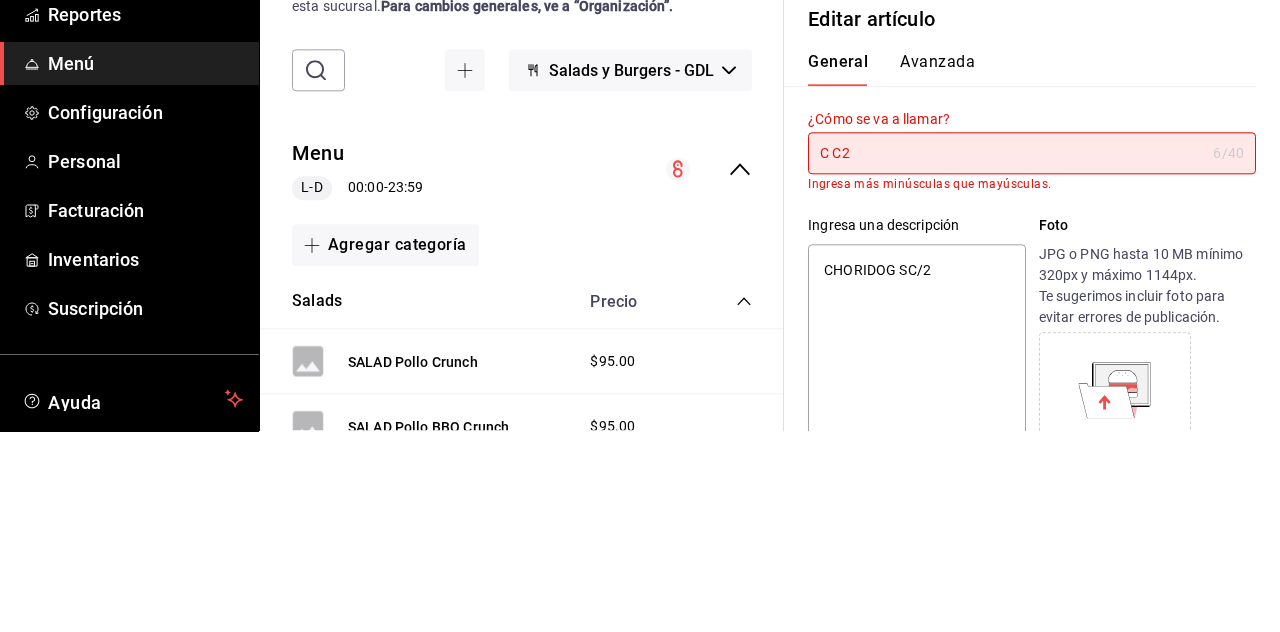 type on "x" 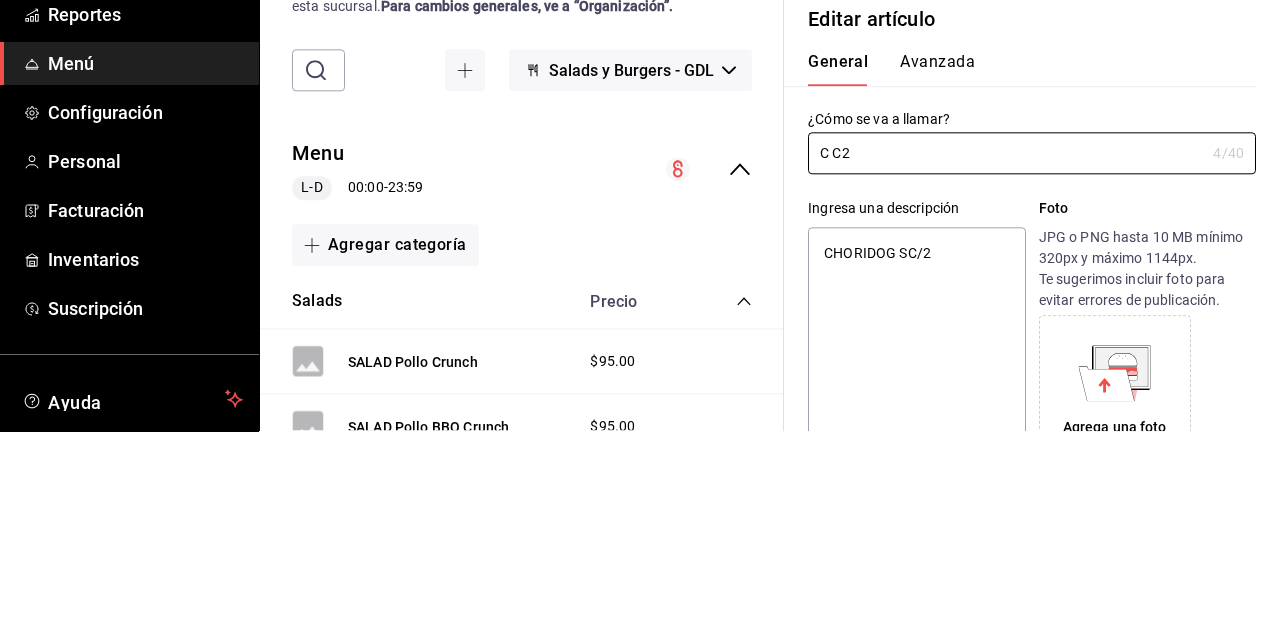 type on "Ch C2" 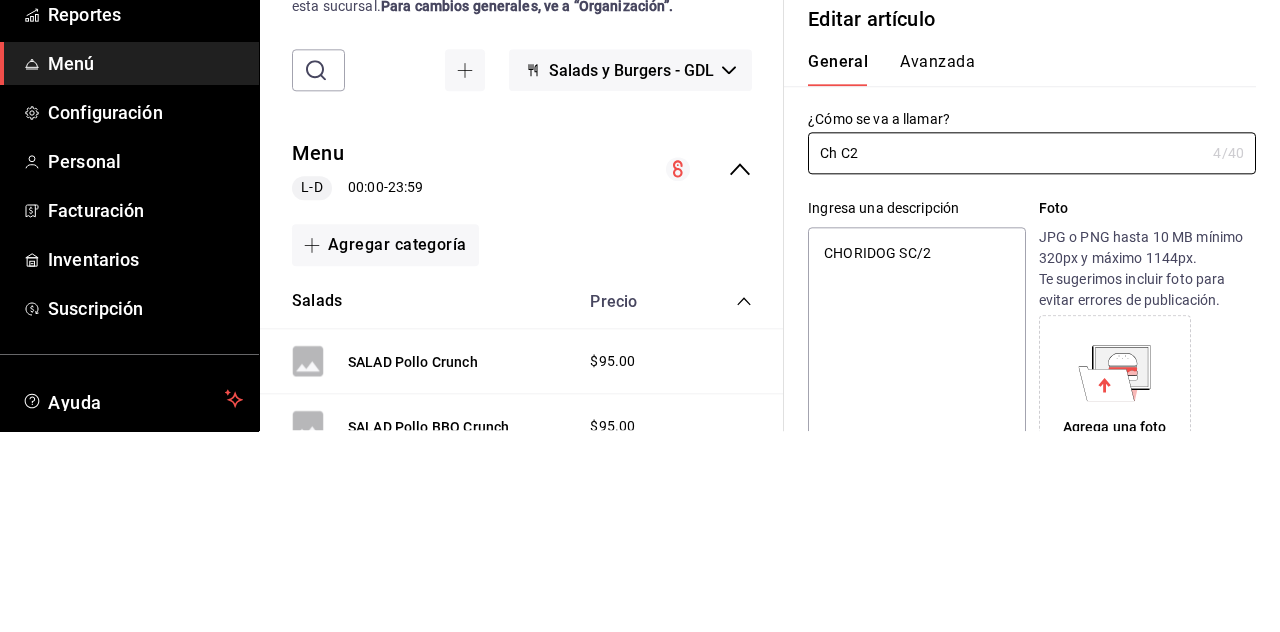 type on "x" 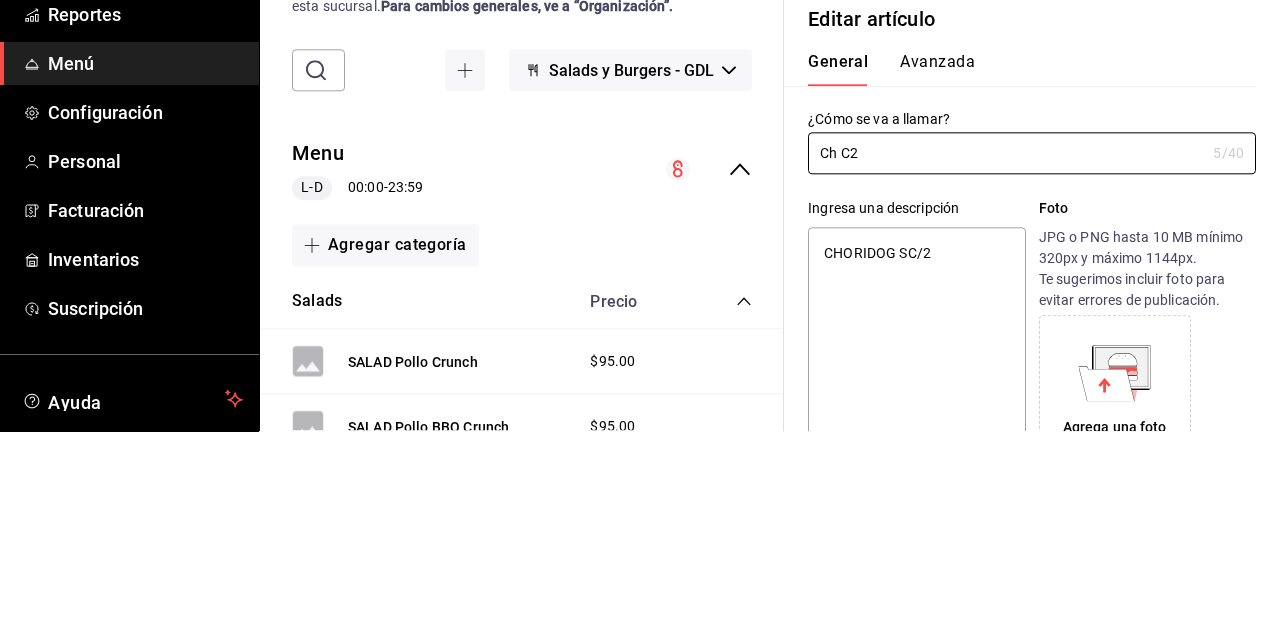 type on "Cho C2" 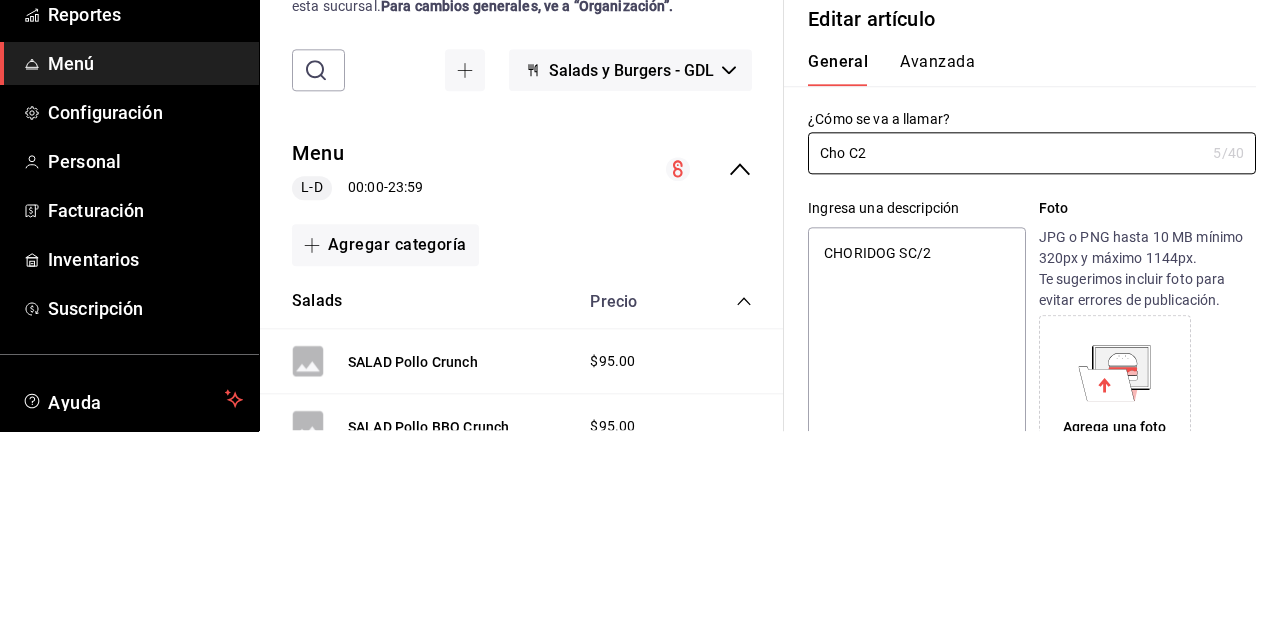 type on "x" 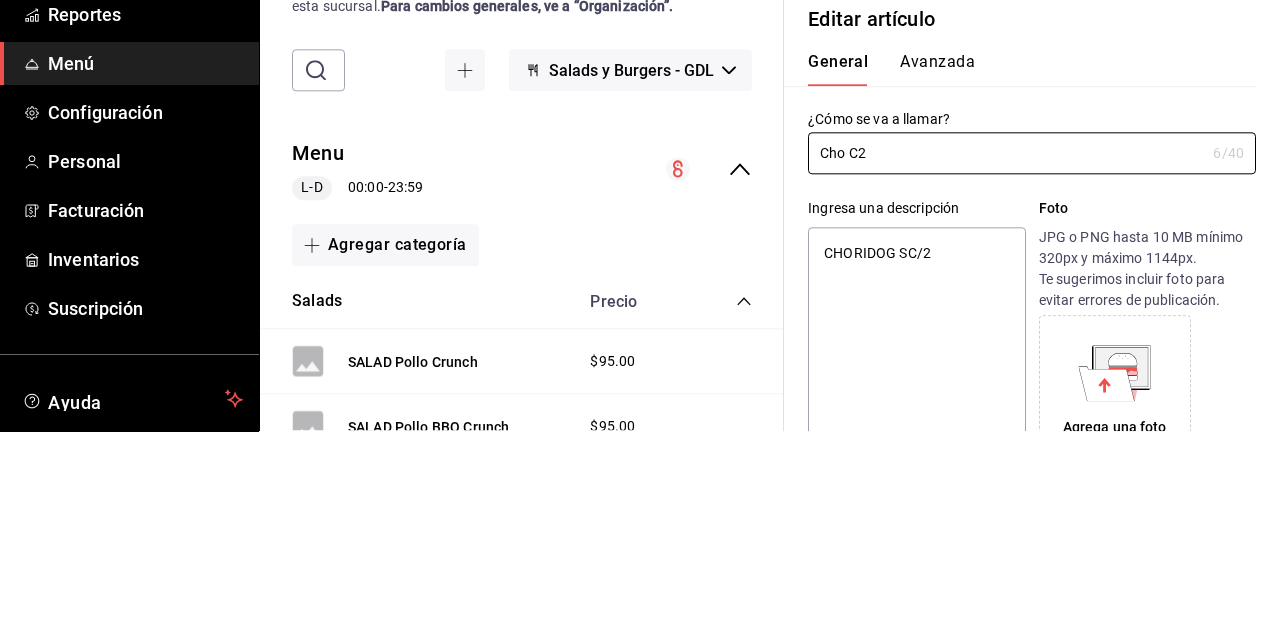 type on "Chor C2" 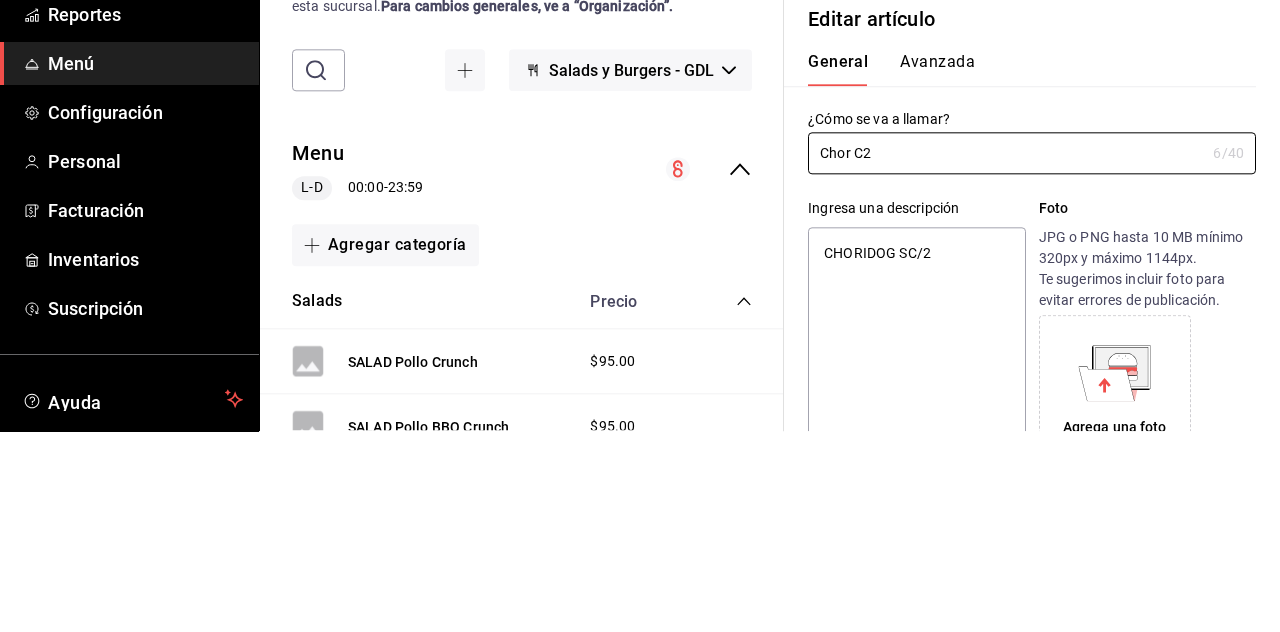 type on "x" 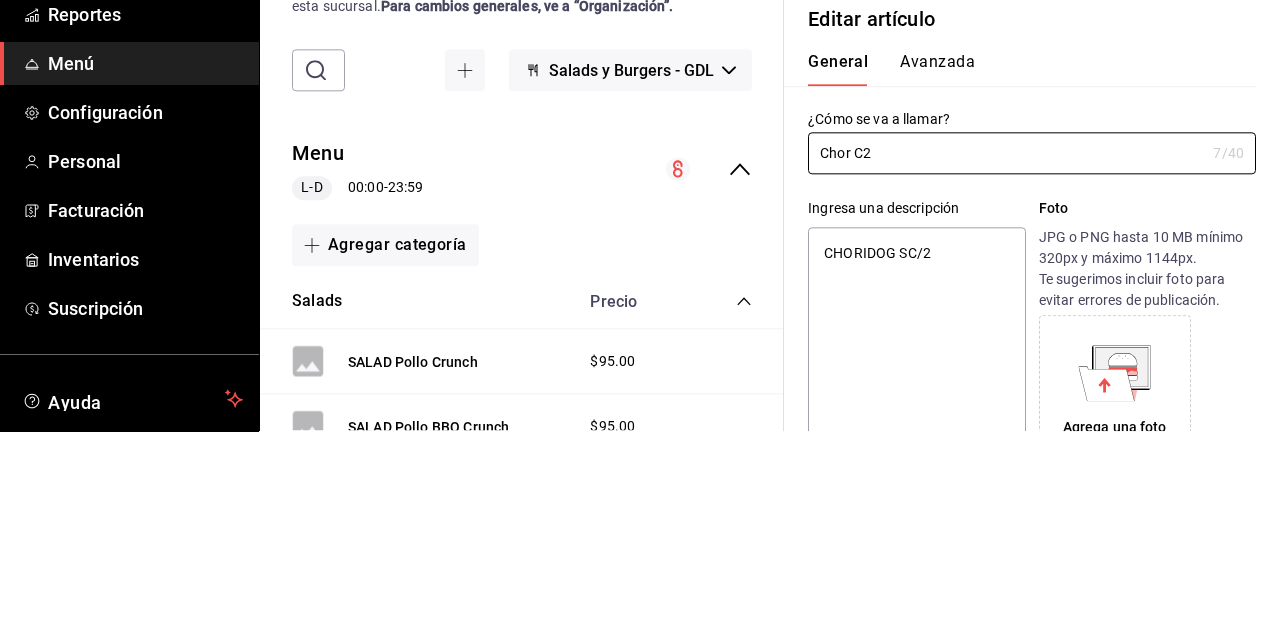 type on "Chori C2" 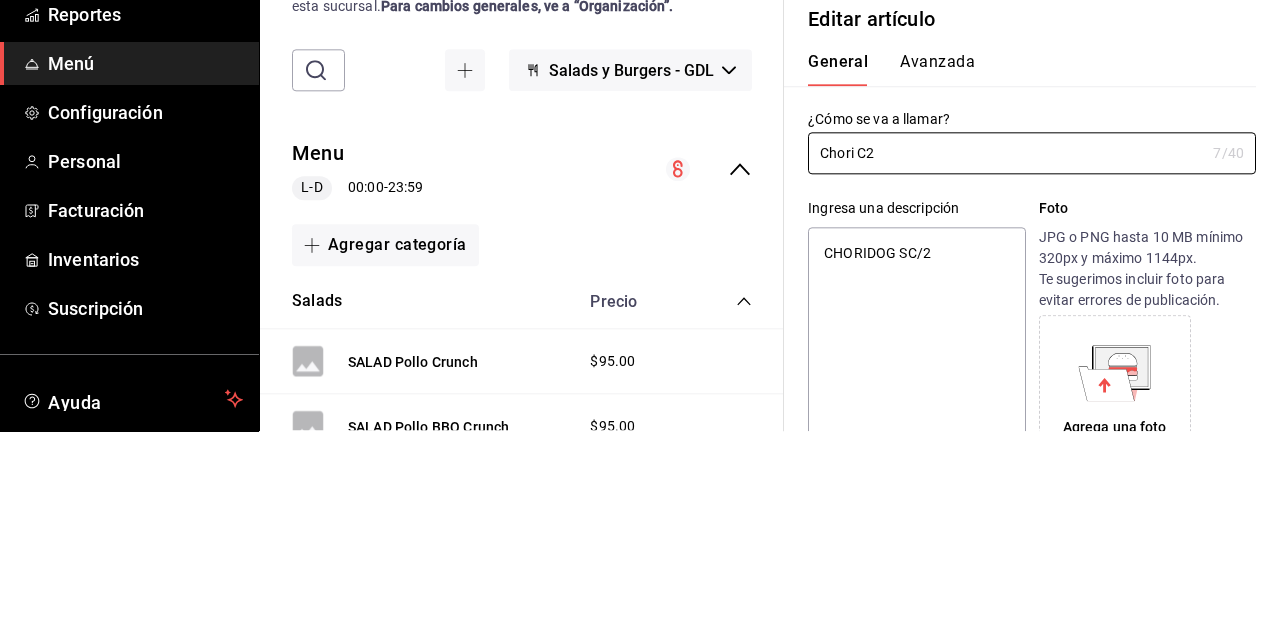 type on "x" 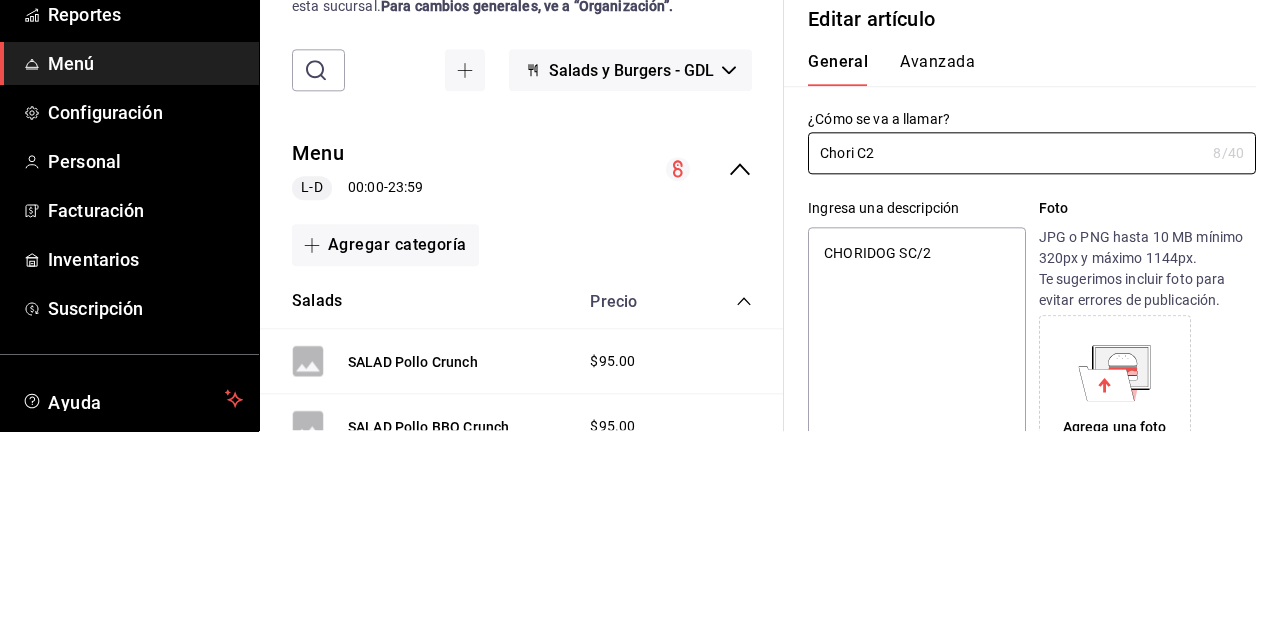 type on "Chorid C2" 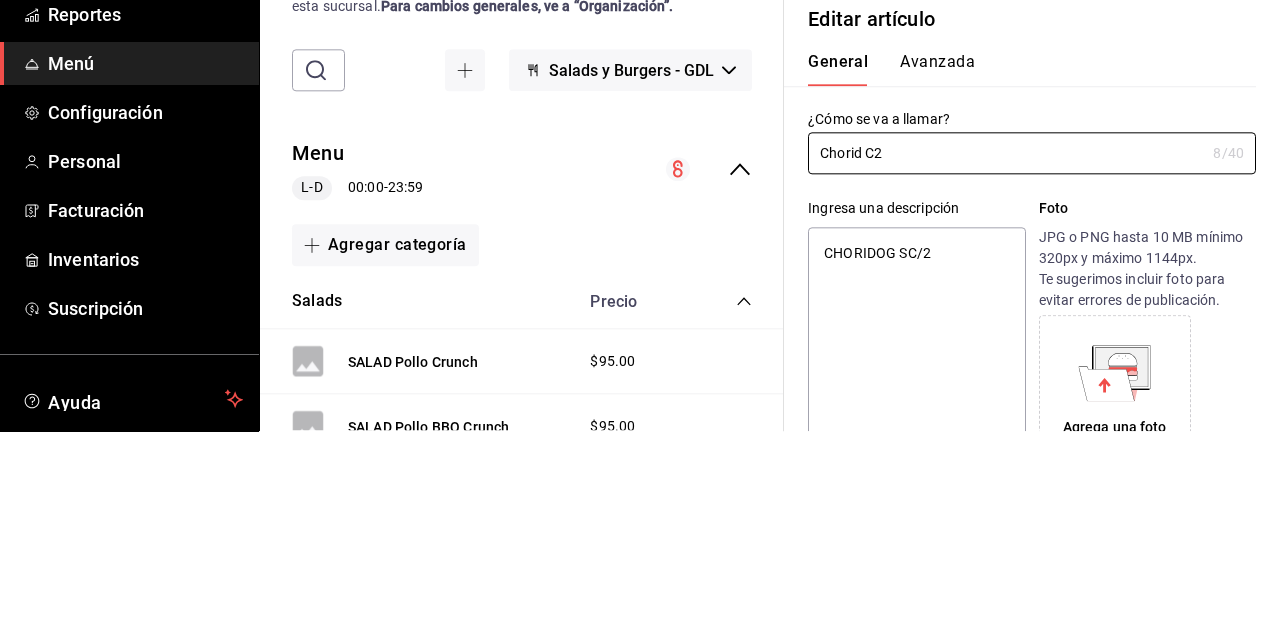 type on "x" 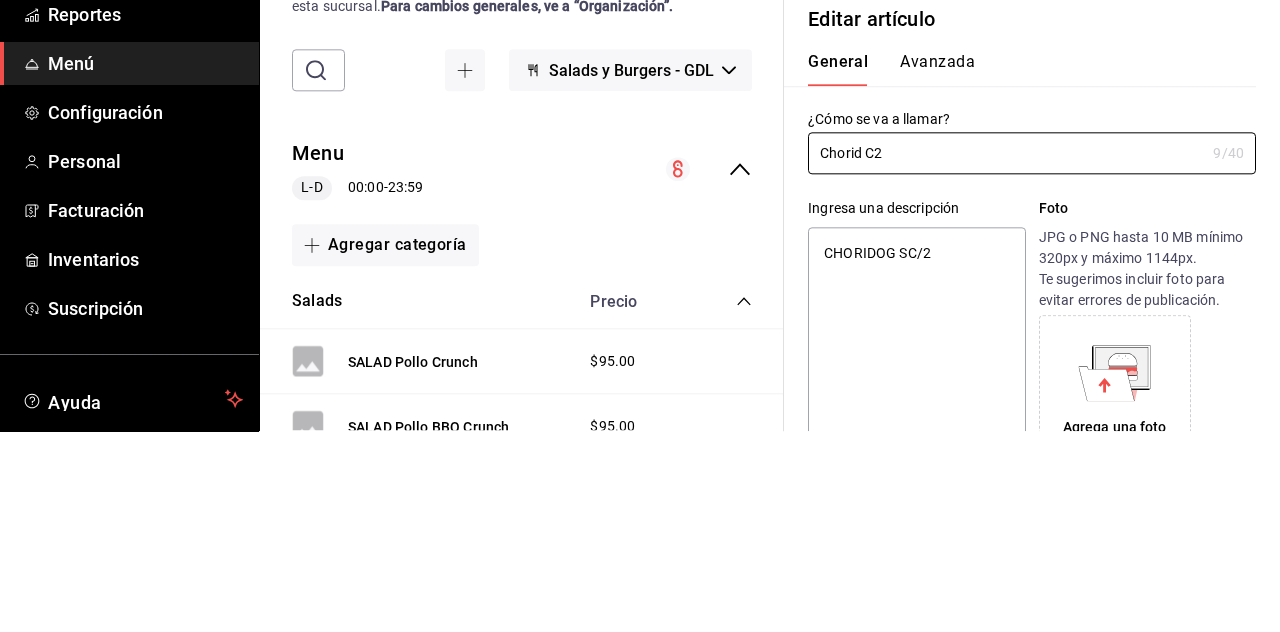 type on "Chorido C2" 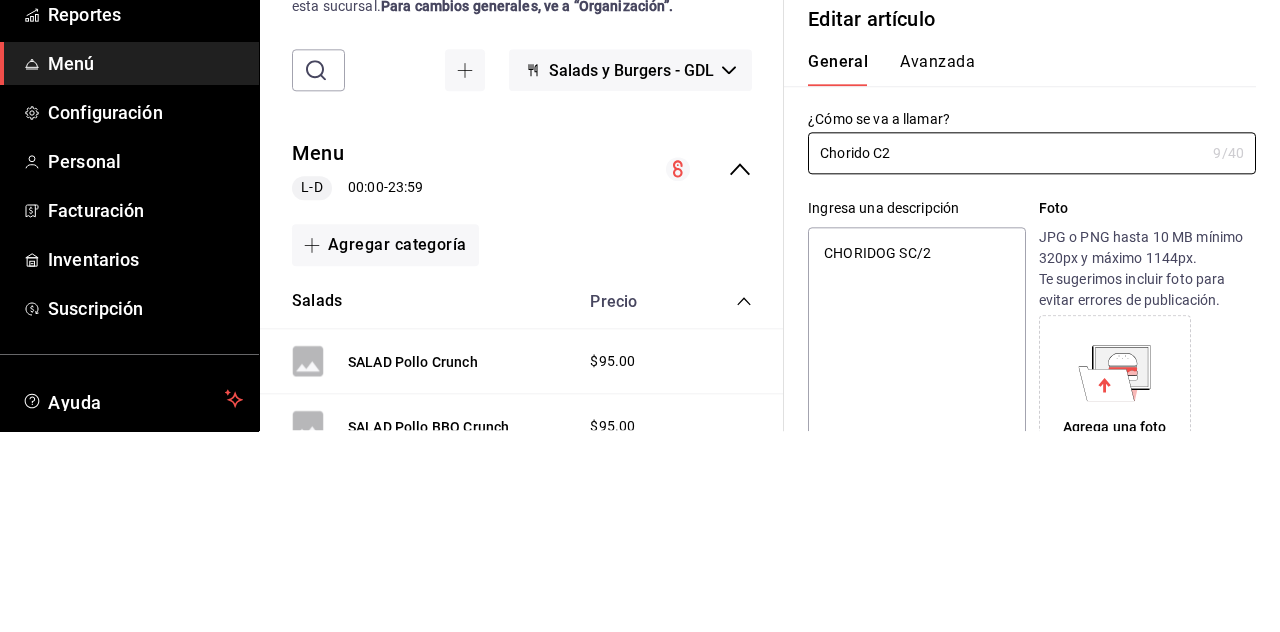 type on "x" 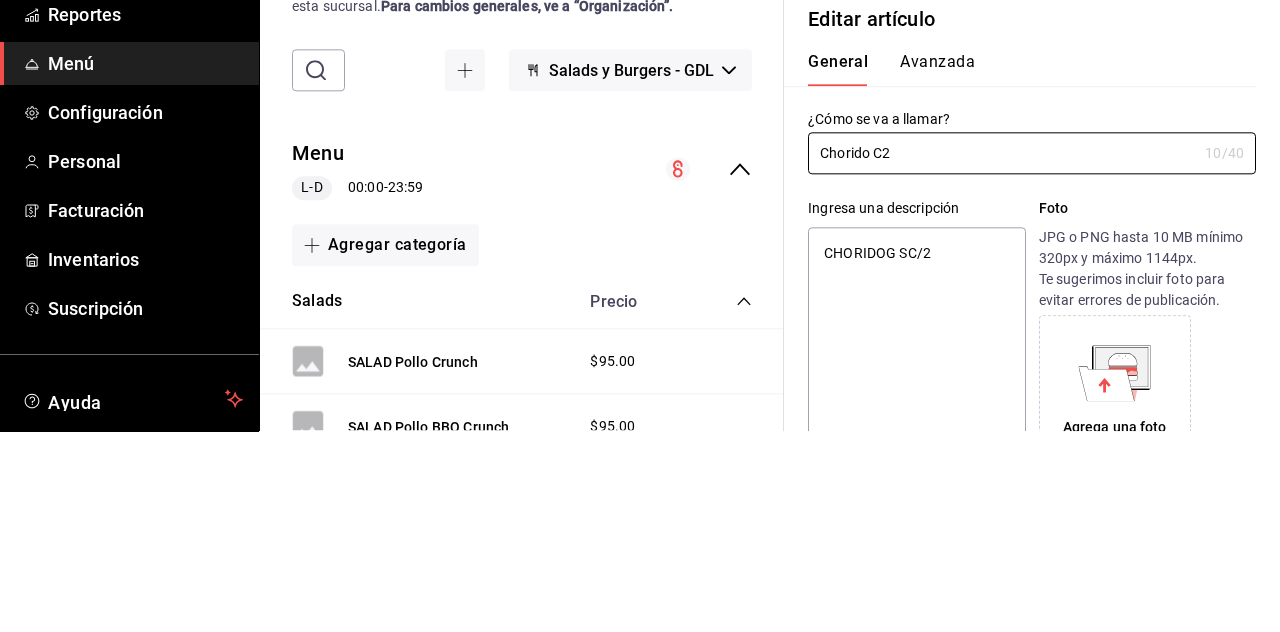 type on "Choridog C2" 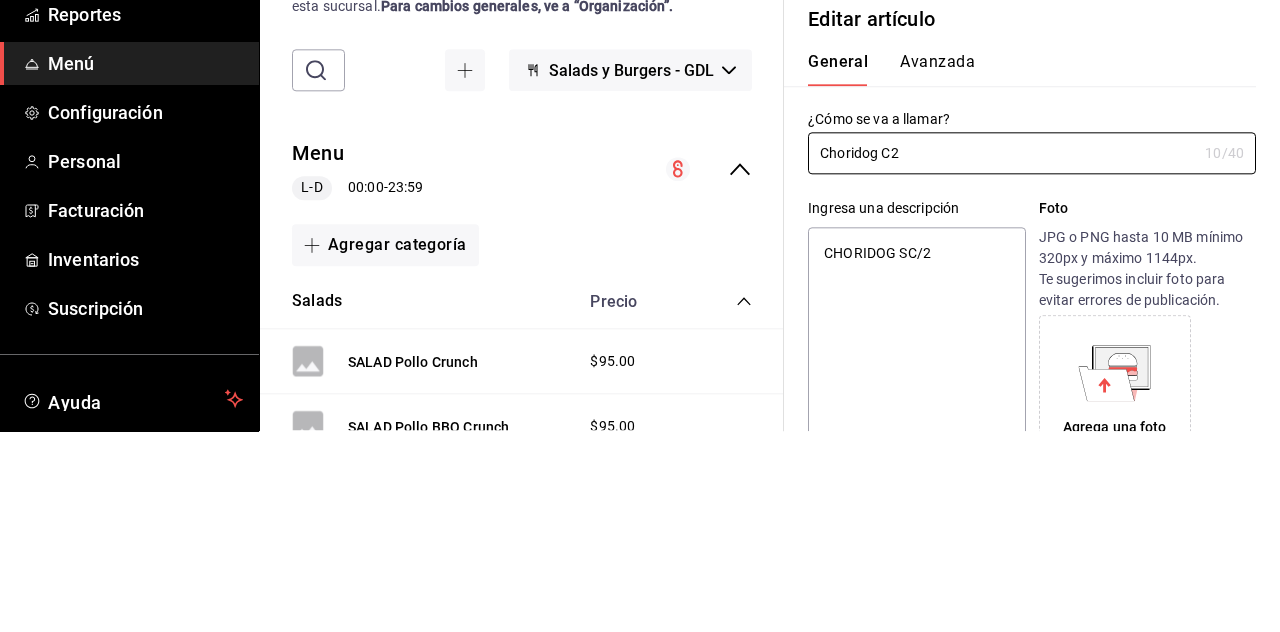 type on "x" 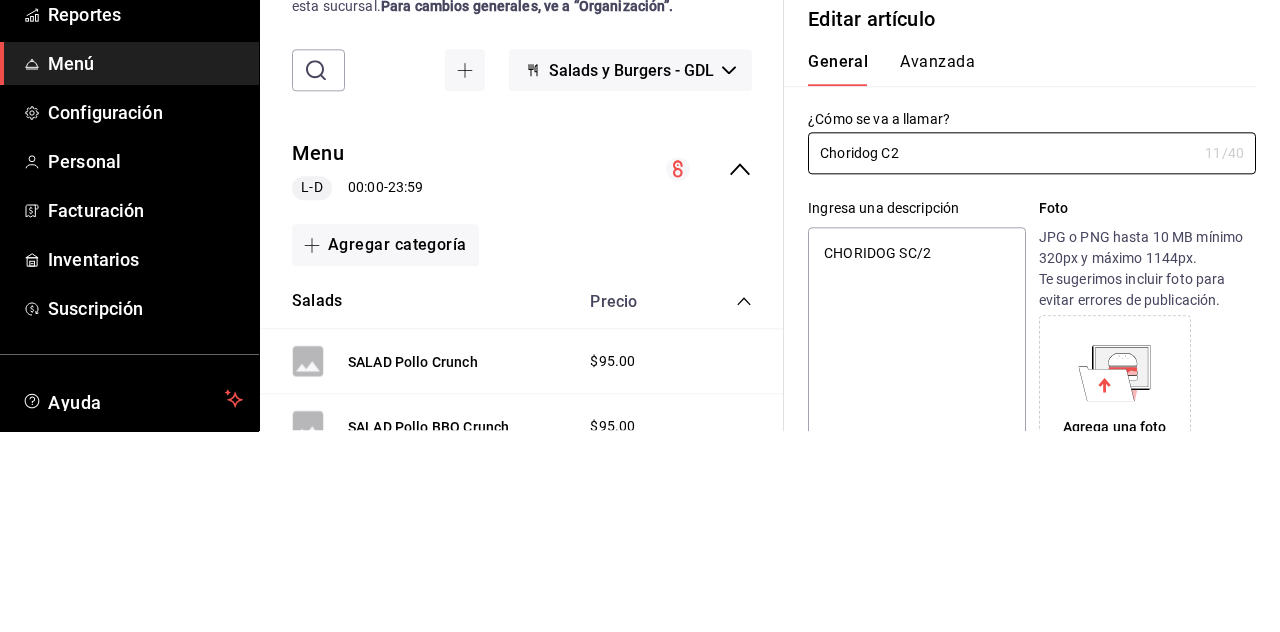 type on "Choridogo C2" 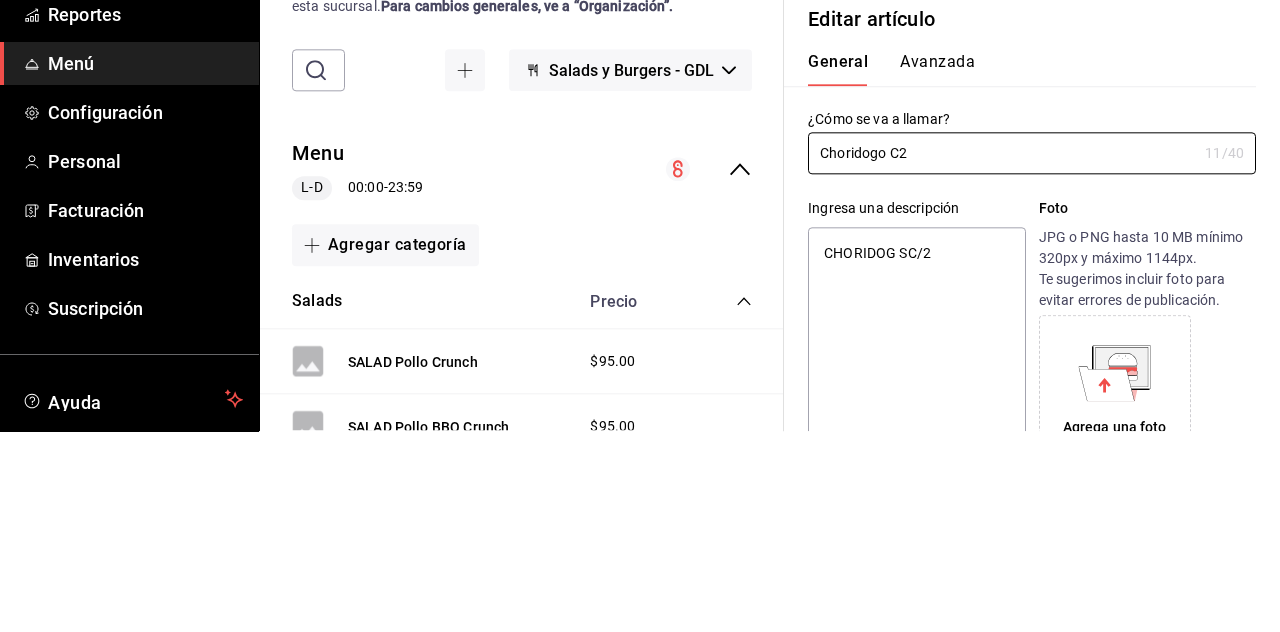 type on "x" 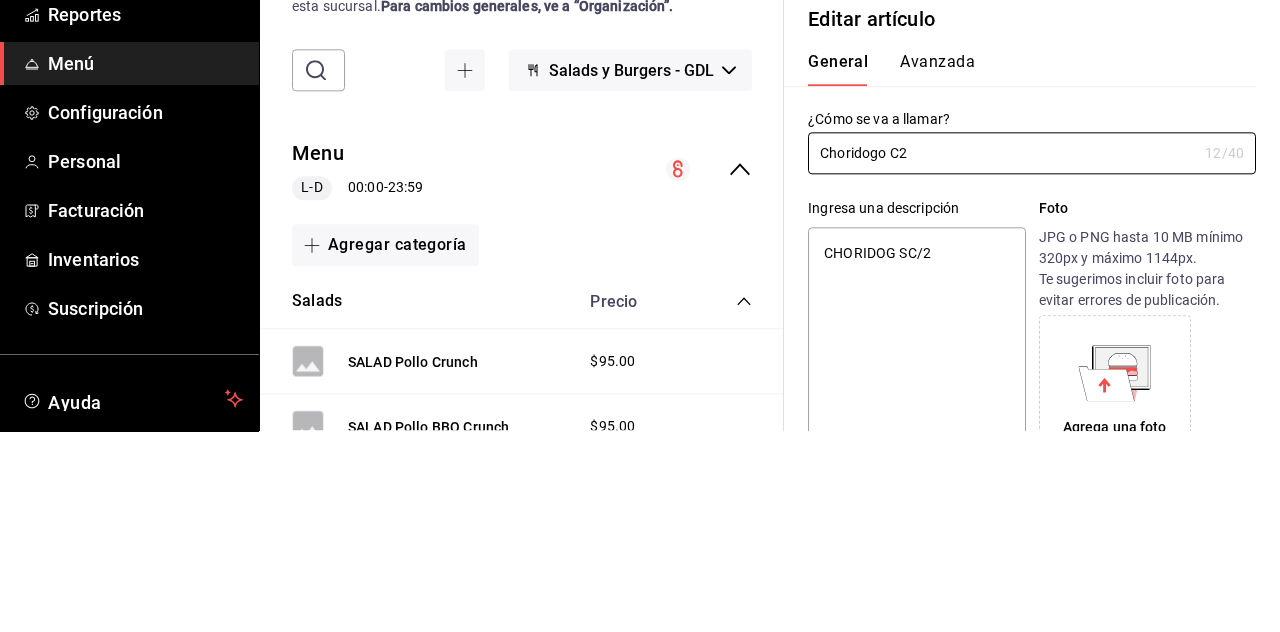 type on "Choridogos C2" 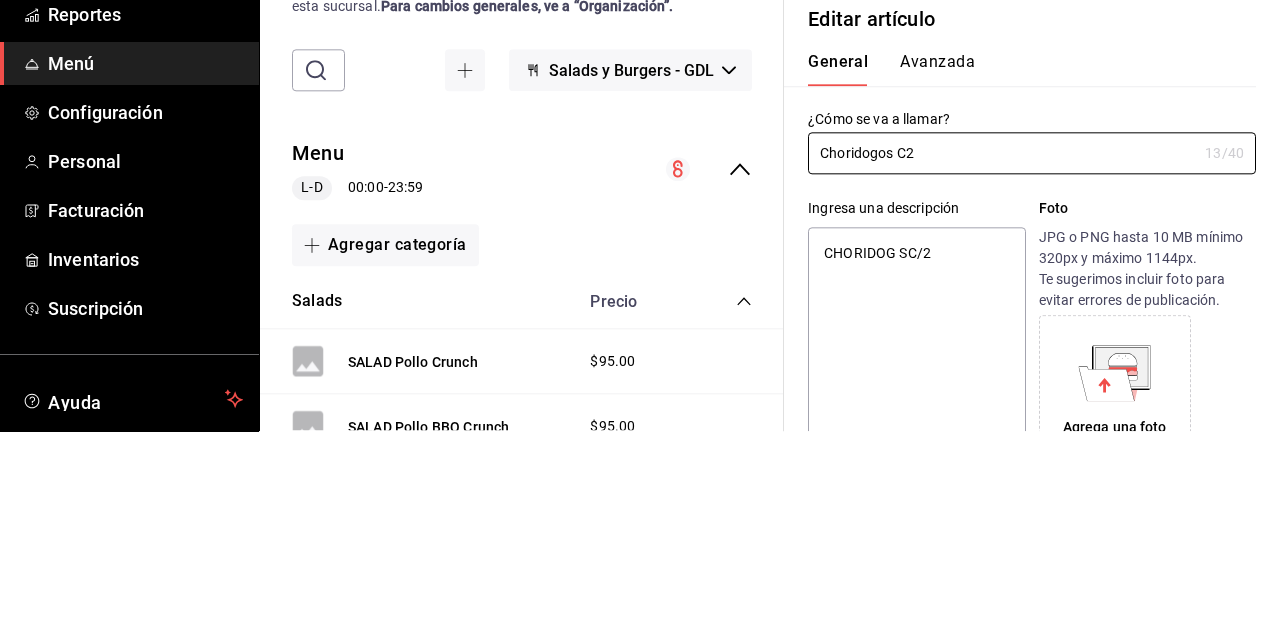 scroll, scrollTop: 86, scrollLeft: 0, axis: vertical 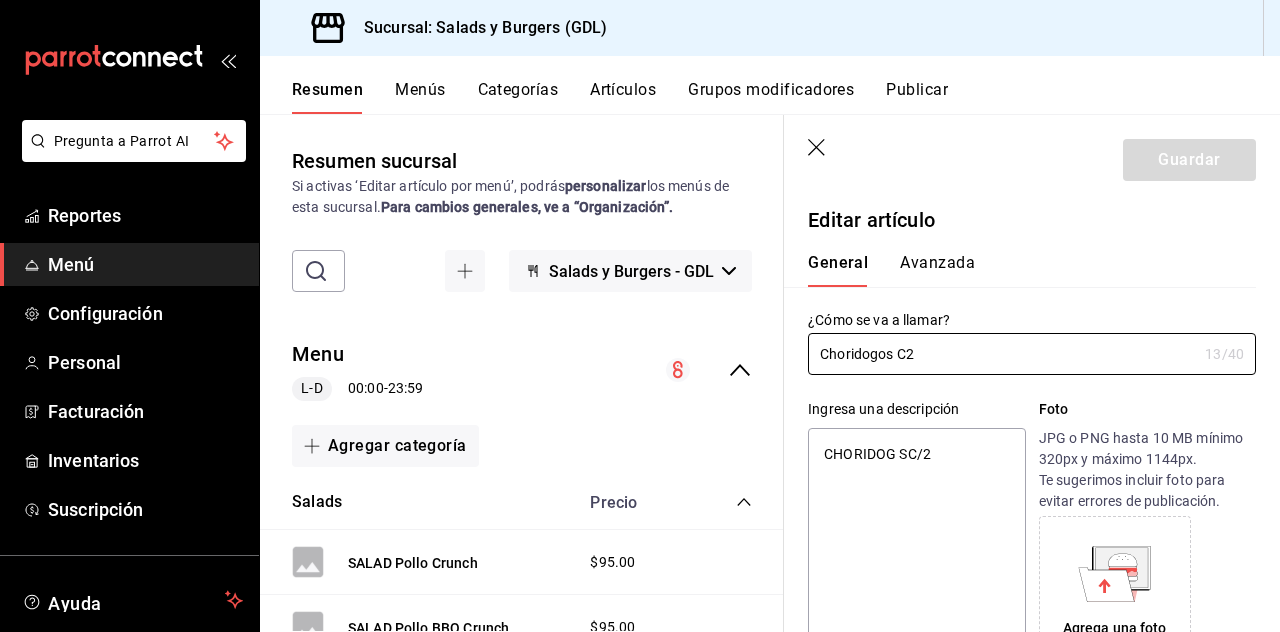 type on "x" 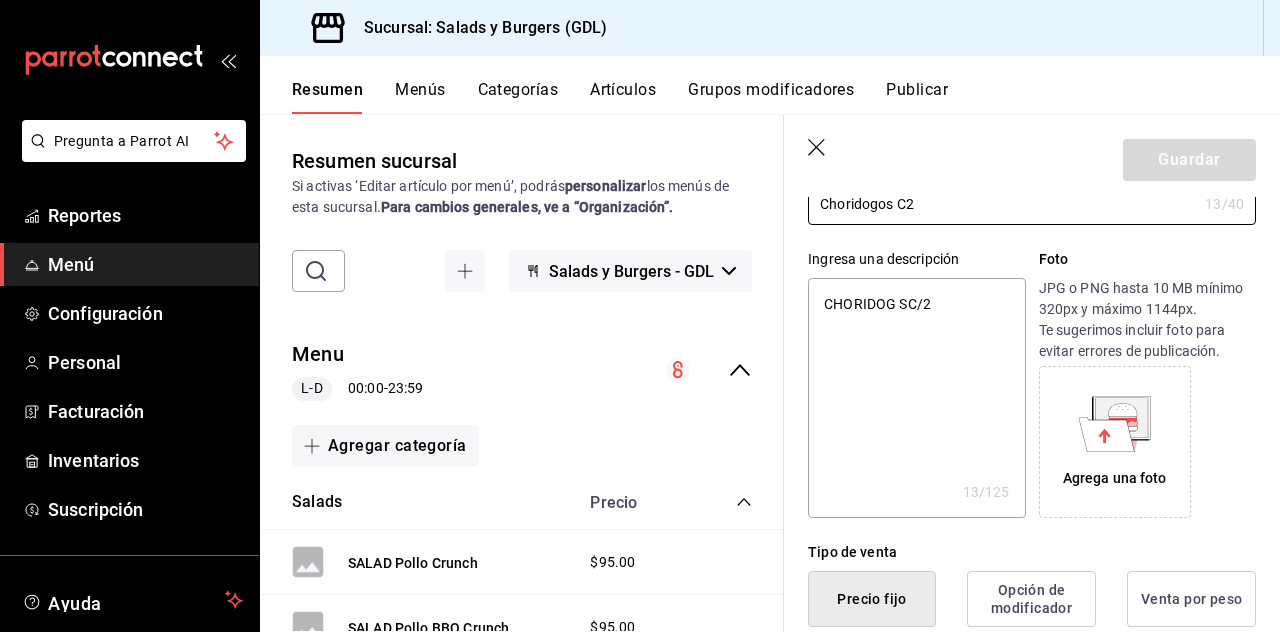 scroll, scrollTop: 0, scrollLeft: 0, axis: both 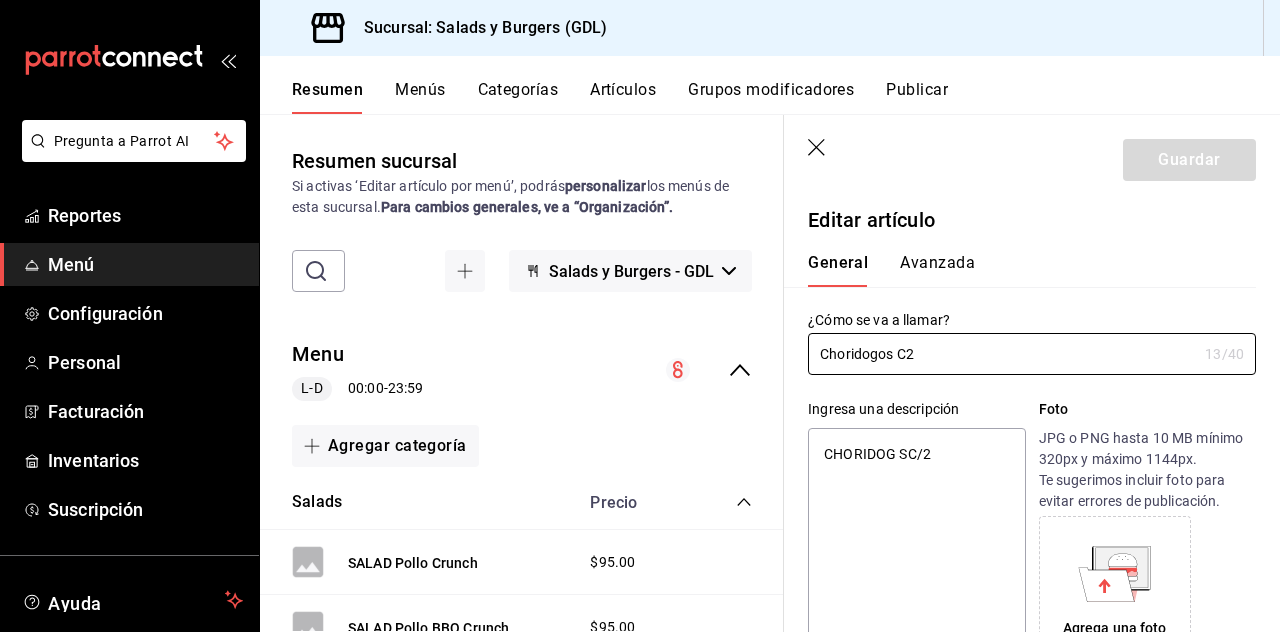 type on "Choridogos C2" 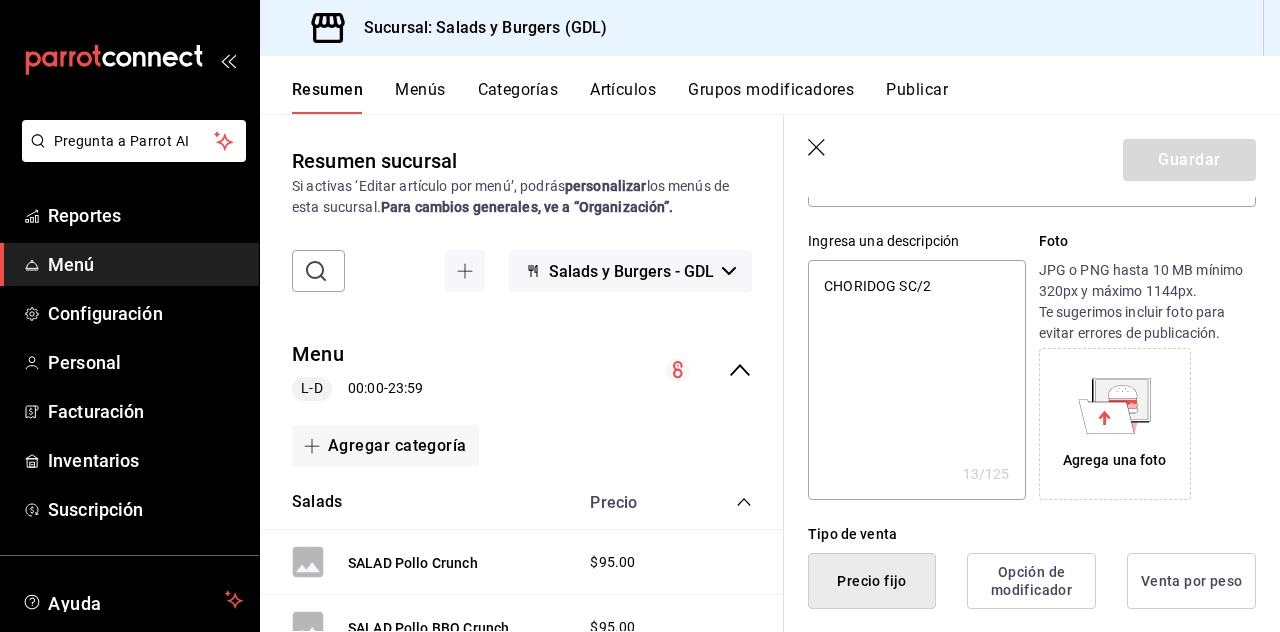 scroll, scrollTop: 171, scrollLeft: 0, axis: vertical 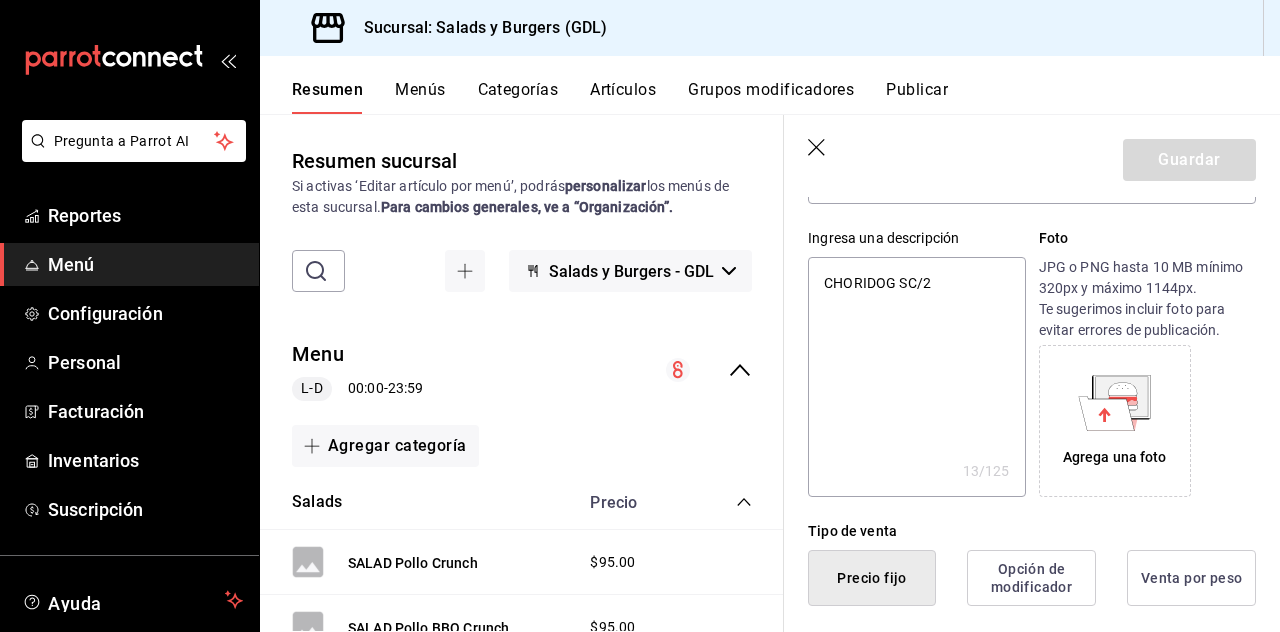 click 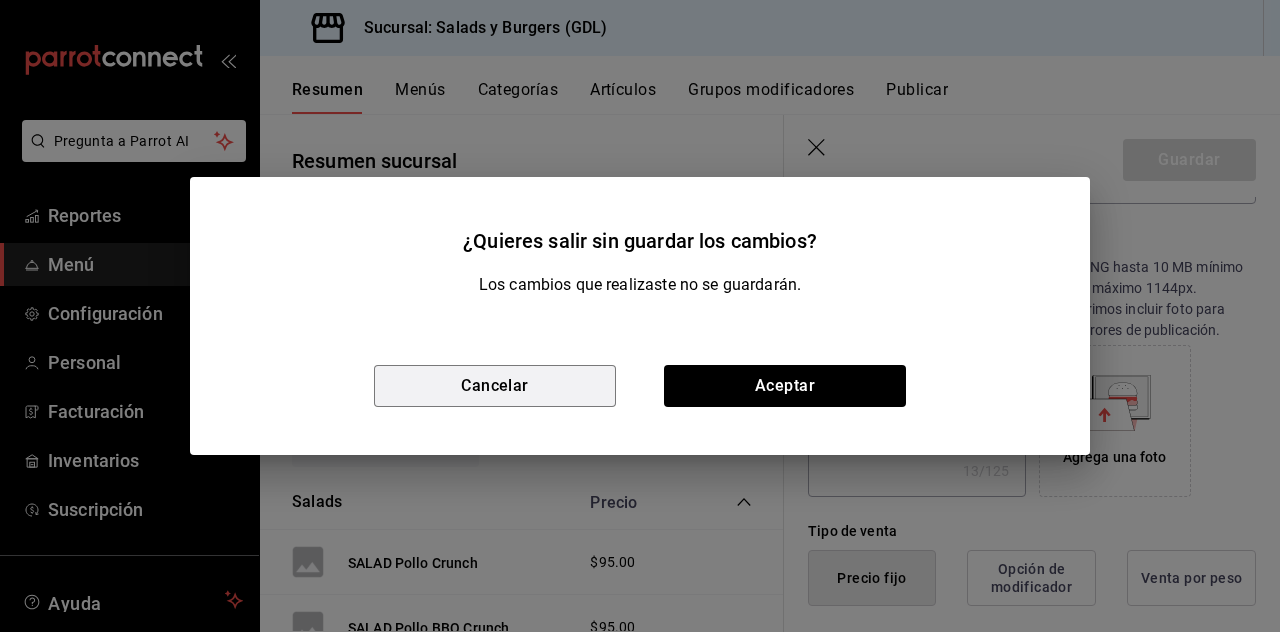 click on "Cancelar" at bounding box center [495, 386] 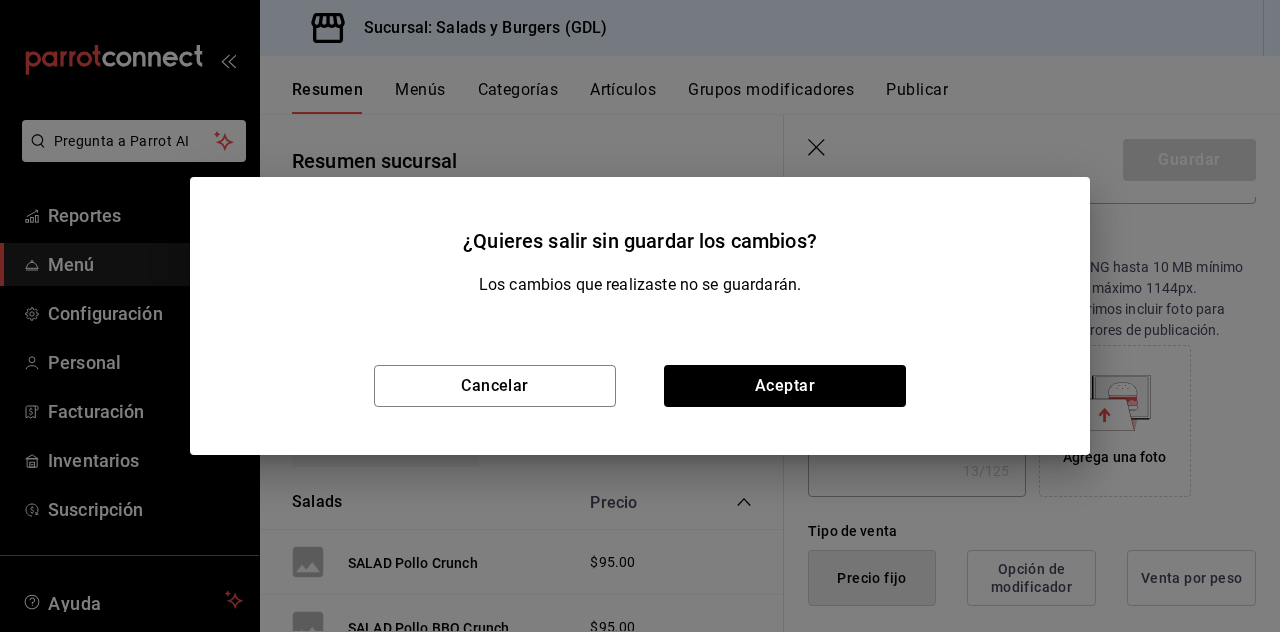 type on "x" 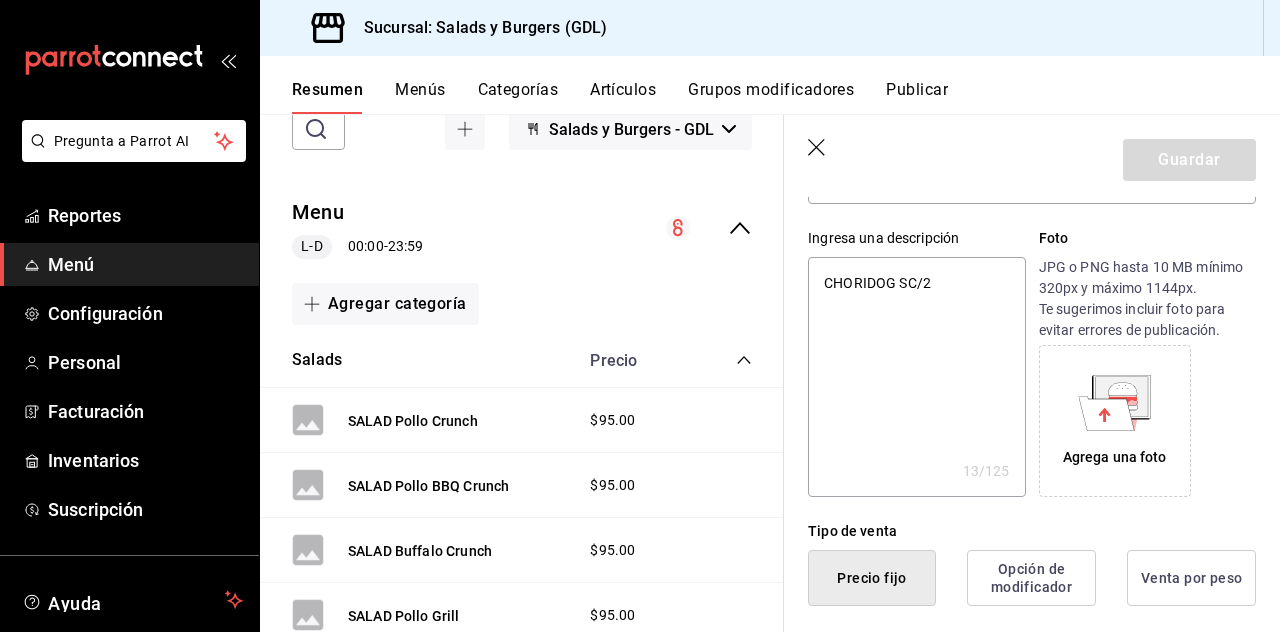 scroll, scrollTop: 144, scrollLeft: 0, axis: vertical 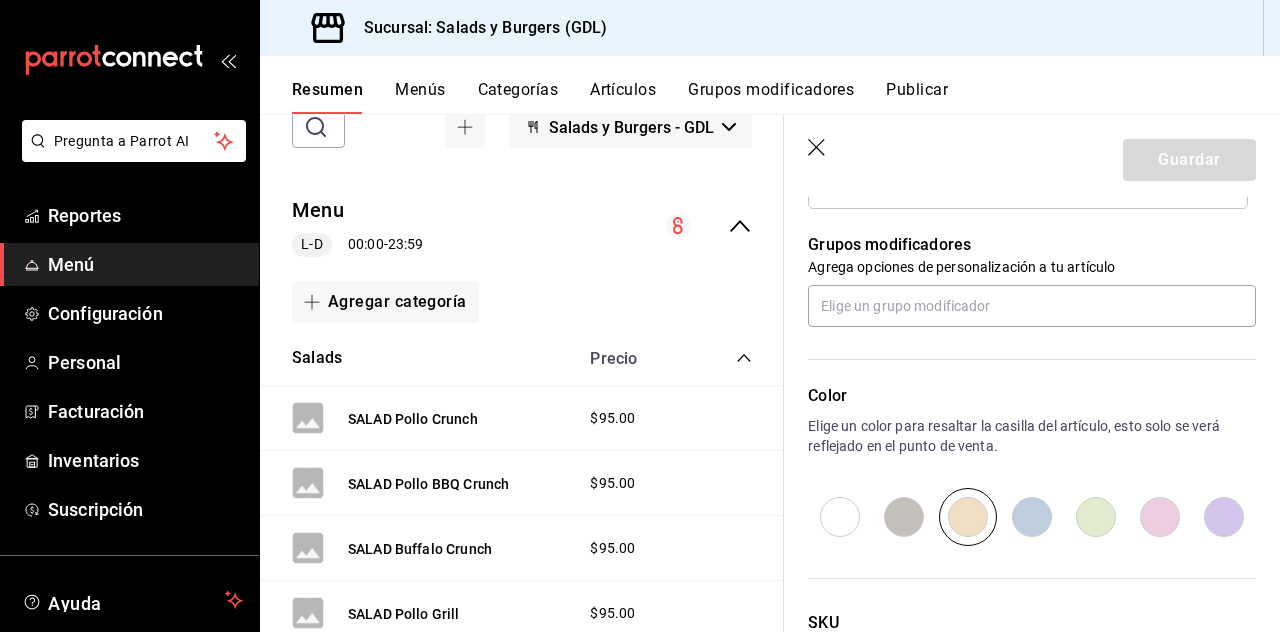 click at bounding box center [840, 517] 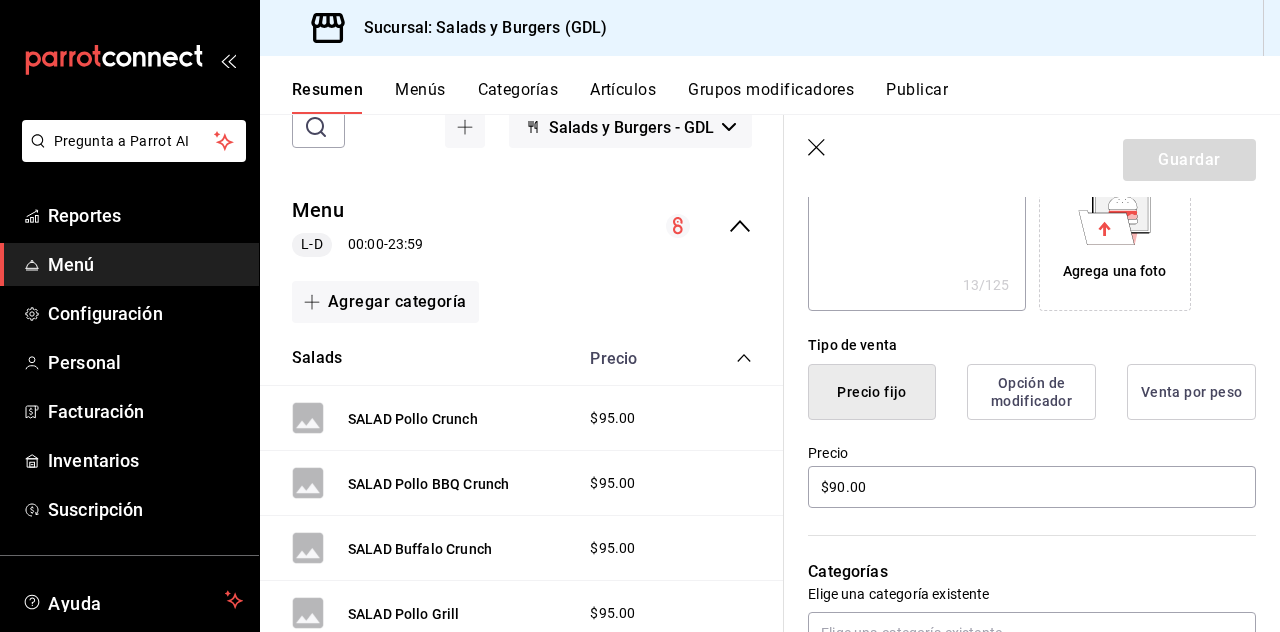 scroll, scrollTop: 0, scrollLeft: 0, axis: both 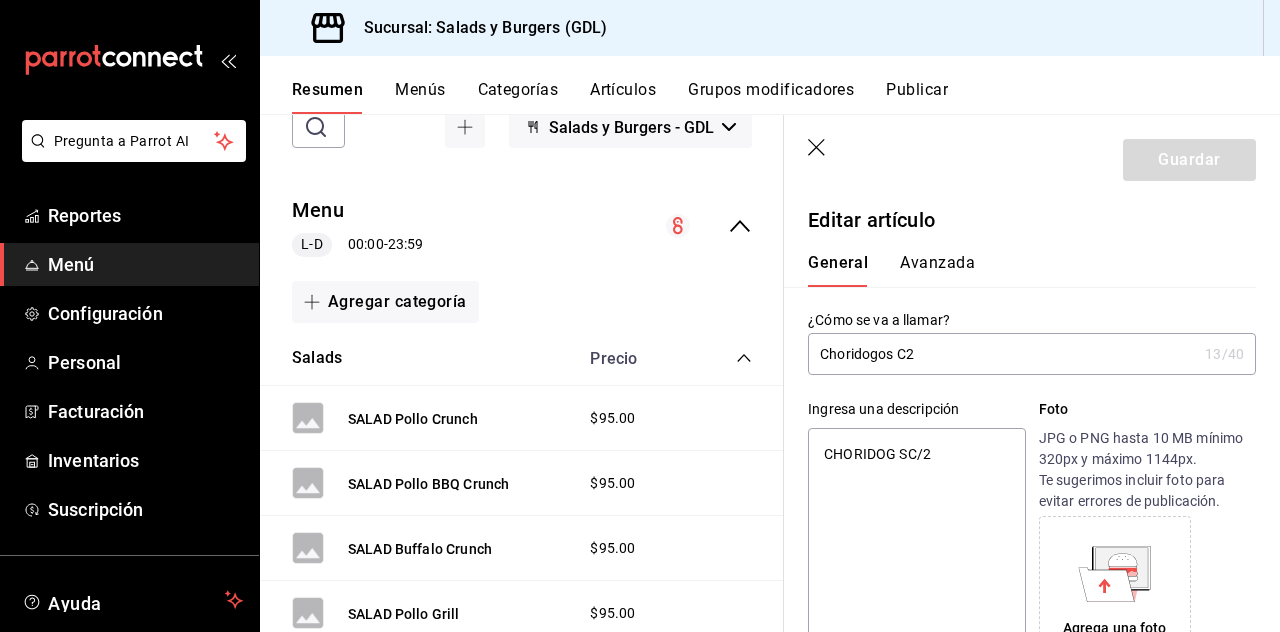 click 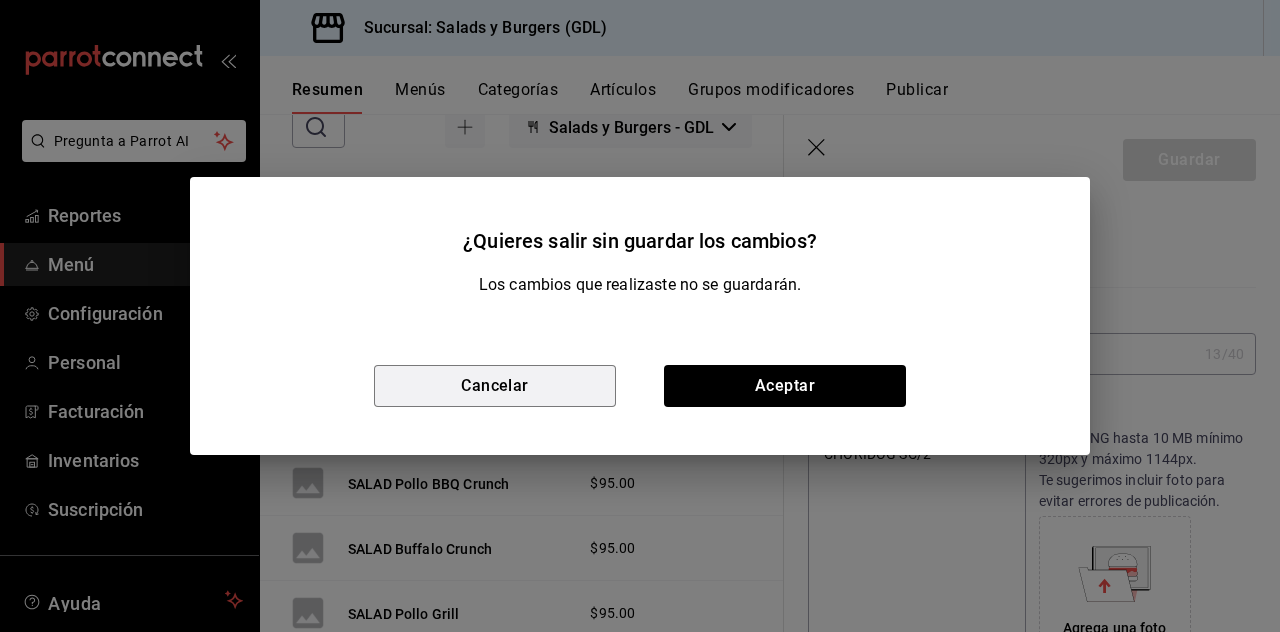 click on "Cancelar" at bounding box center (495, 386) 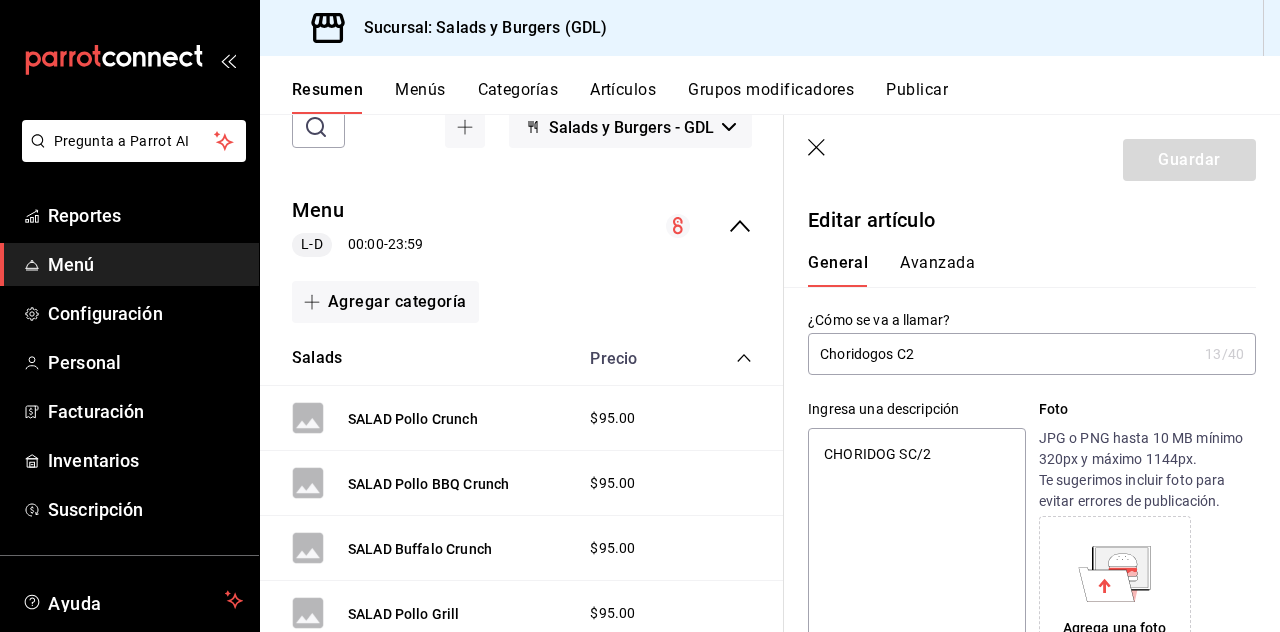 click 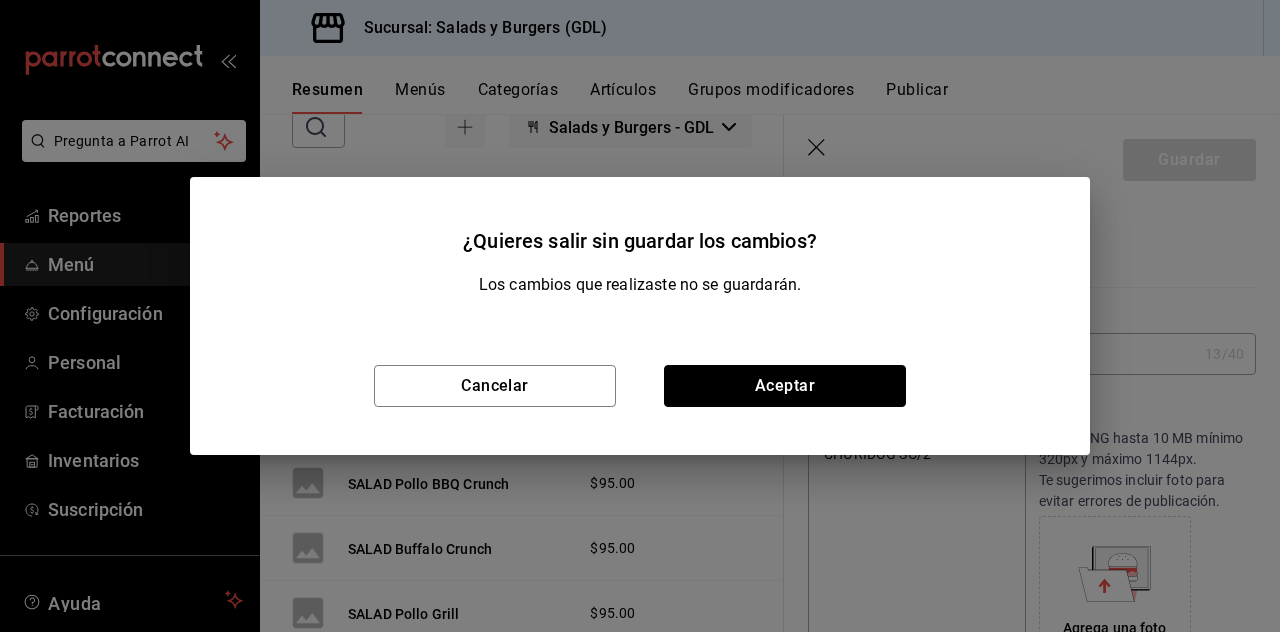 click on "Aceptar" at bounding box center [785, 386] 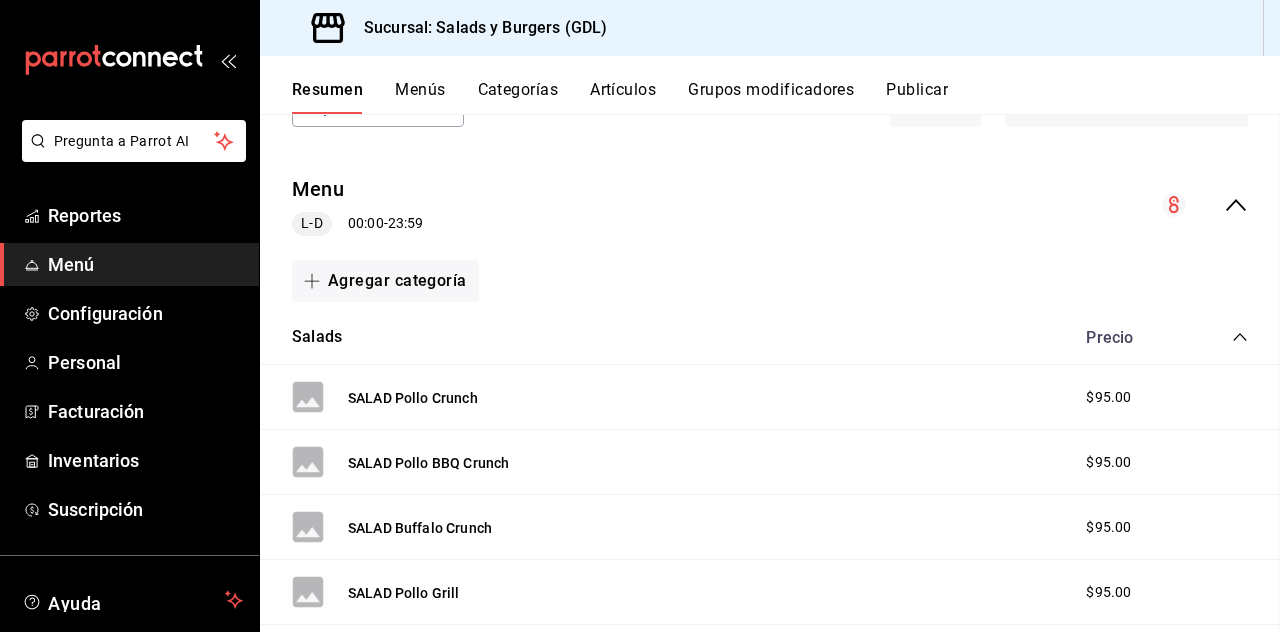click on "SALAD Pollo BBQ Crunch $95.00" at bounding box center (770, 462) 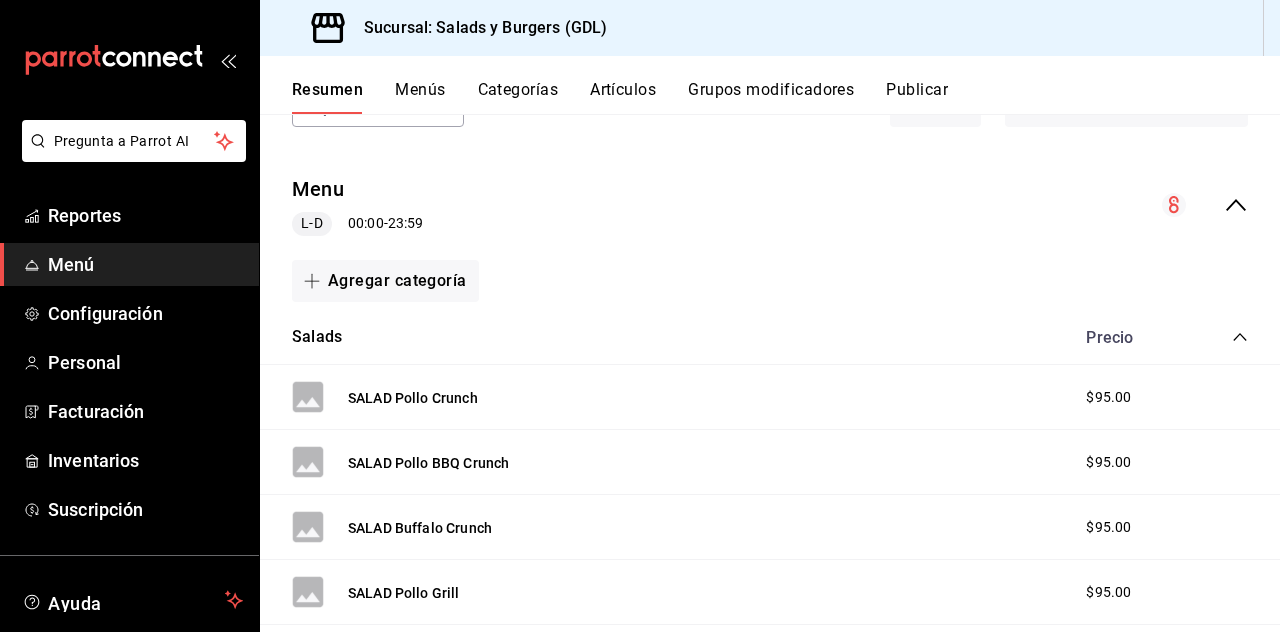 scroll, scrollTop: 0, scrollLeft: 0, axis: both 